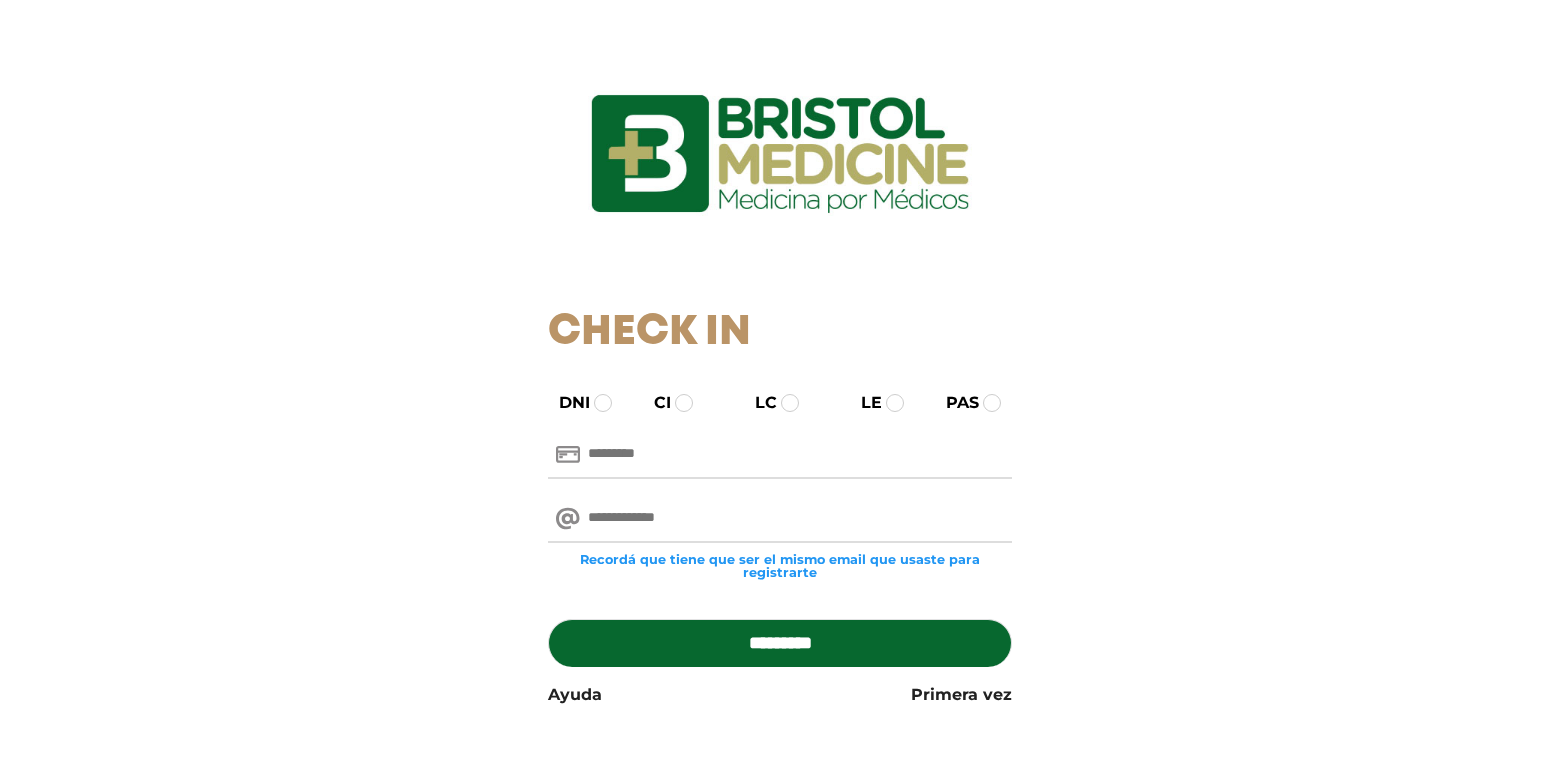 scroll, scrollTop: 0, scrollLeft: 0, axis: both 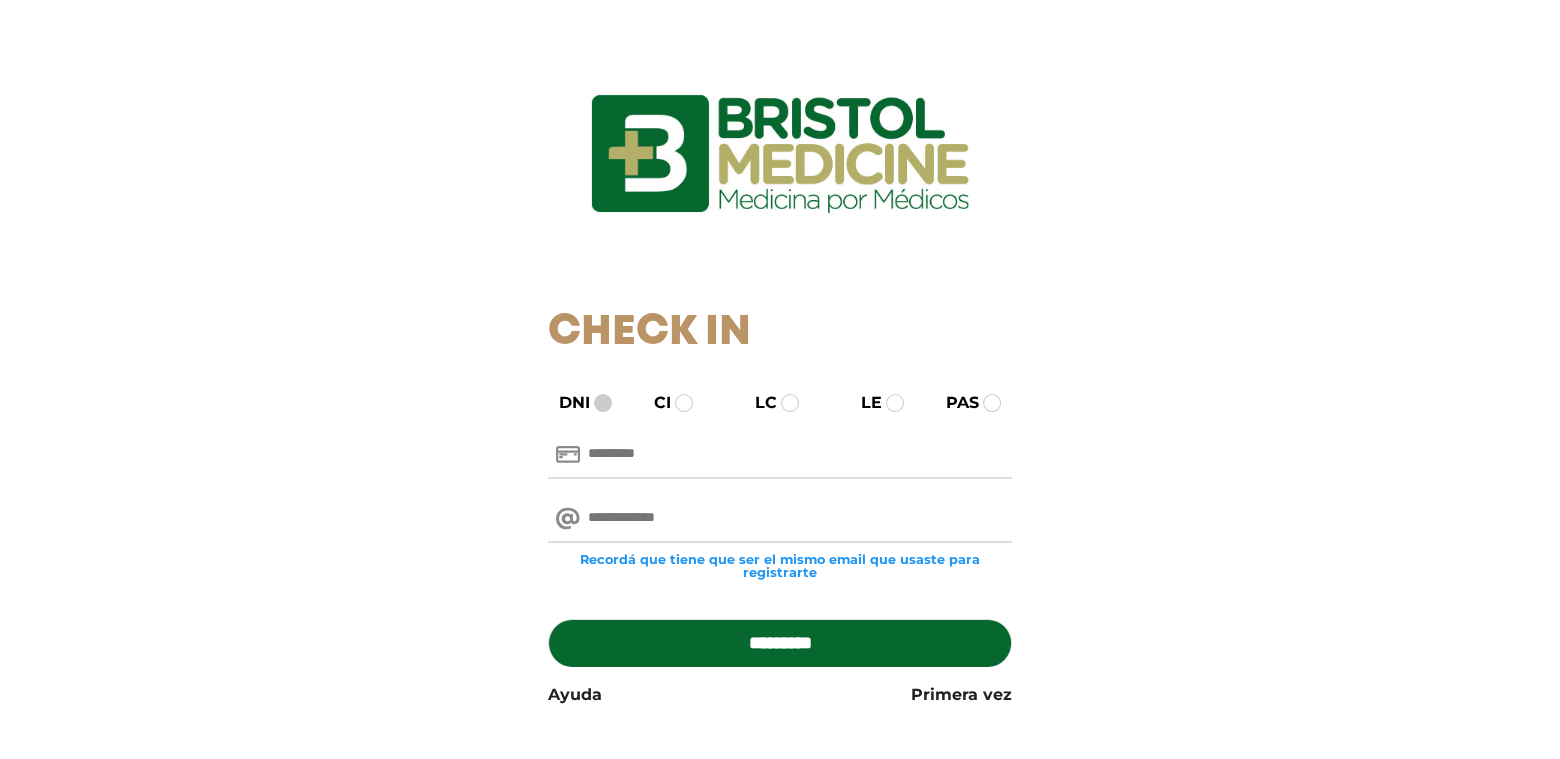 click at bounding box center [603, 403] 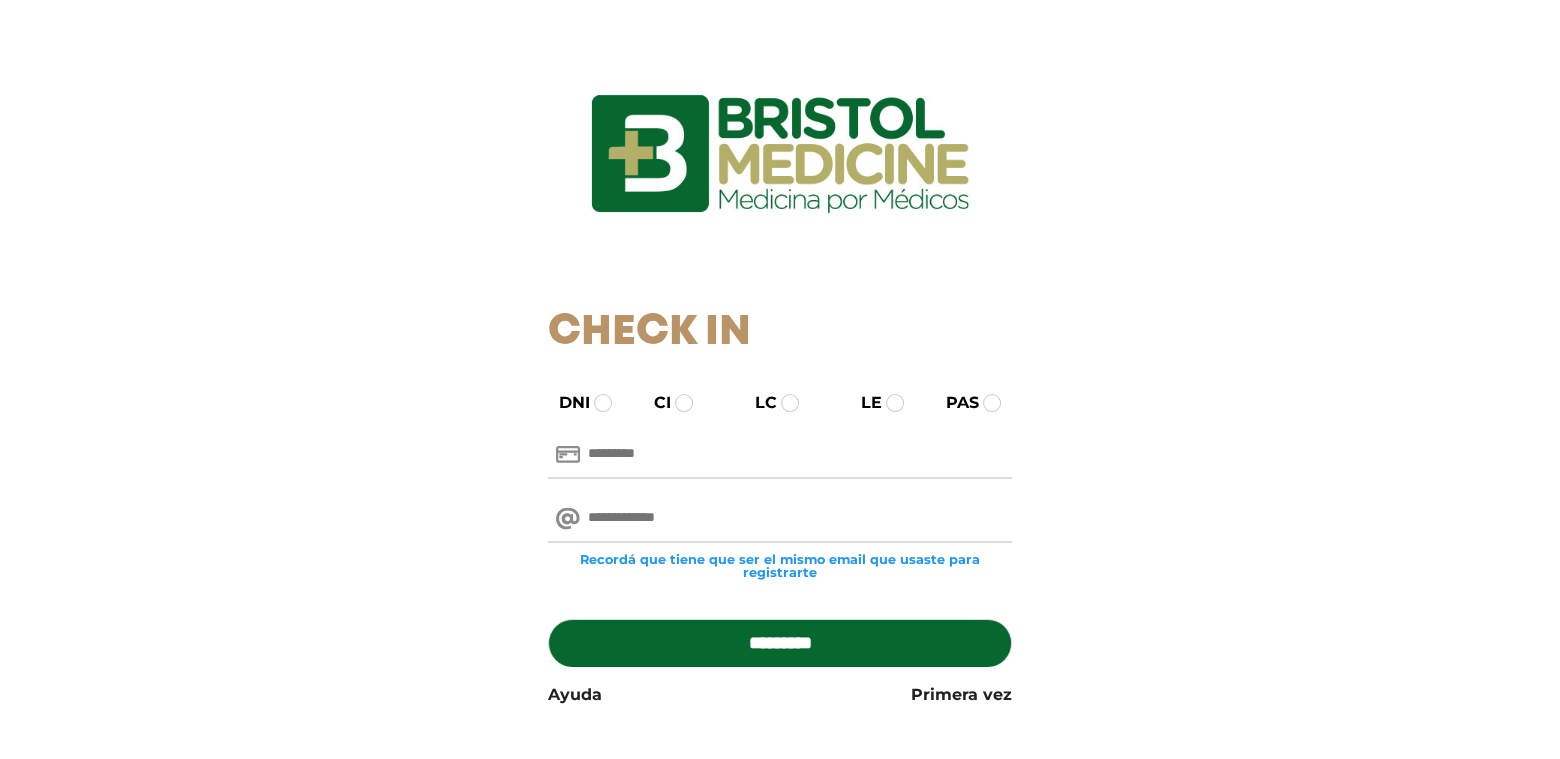 click at bounding box center (780, 455) 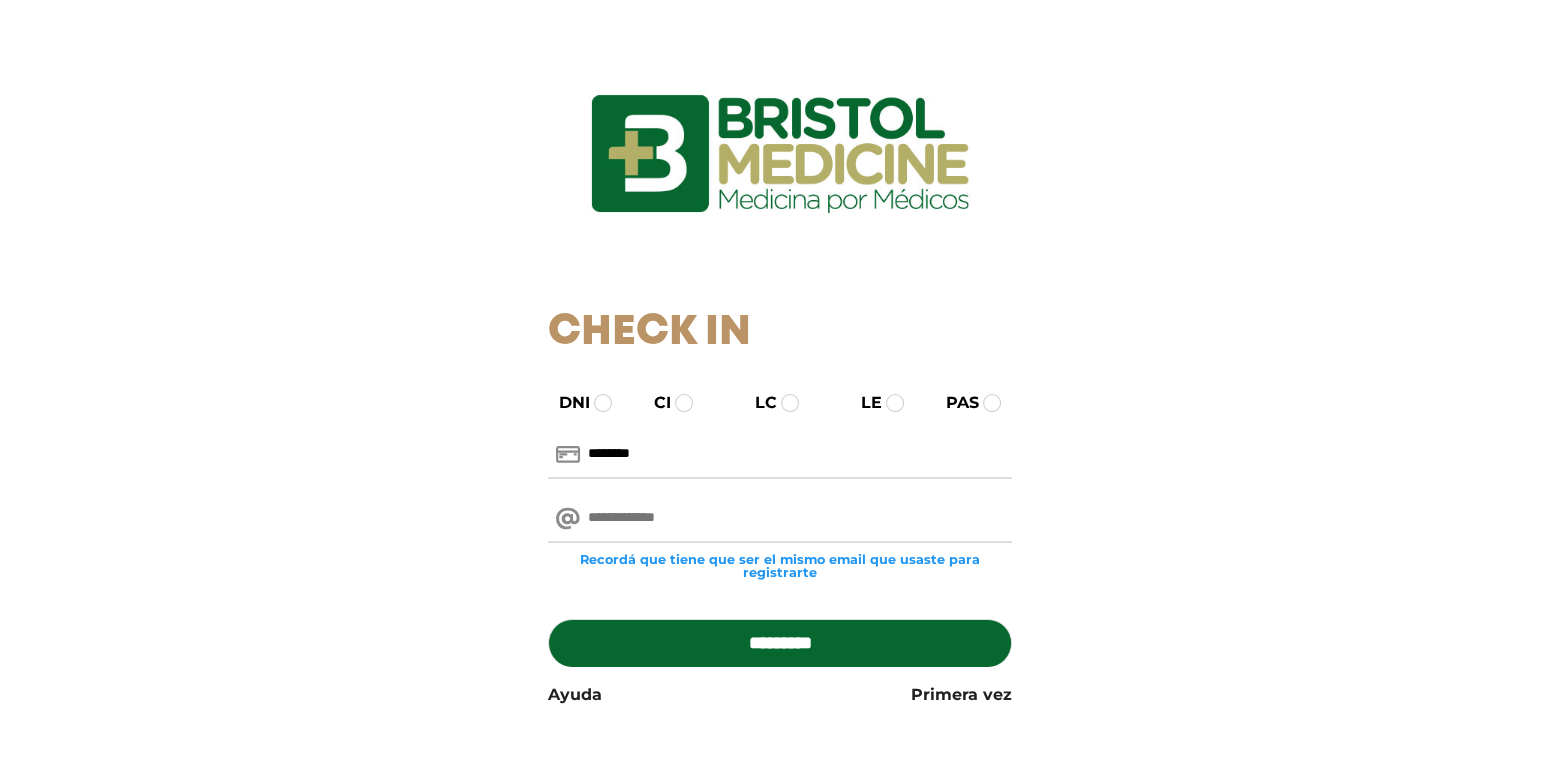 type on "********" 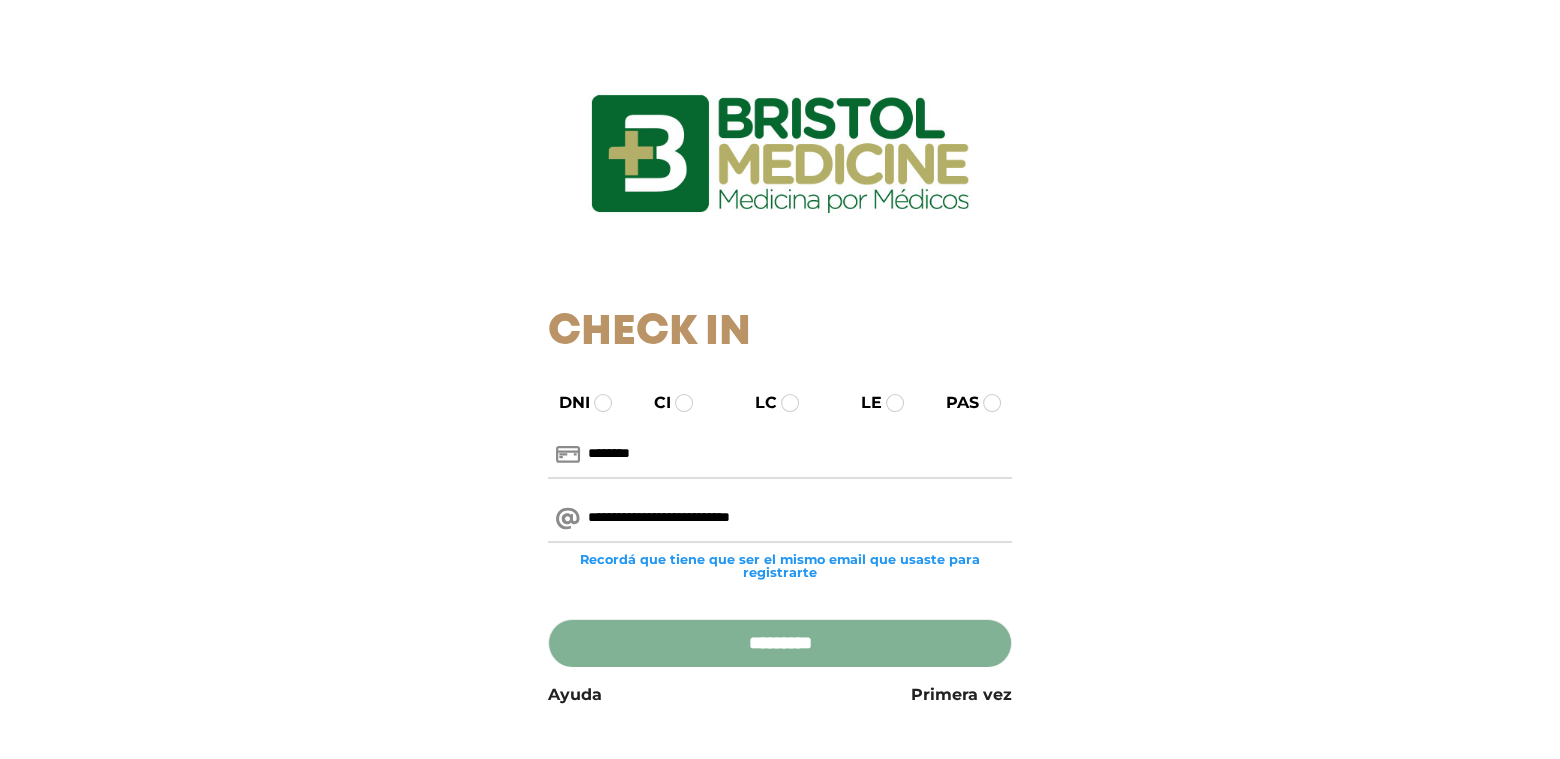 click on "*********" at bounding box center [780, 643] 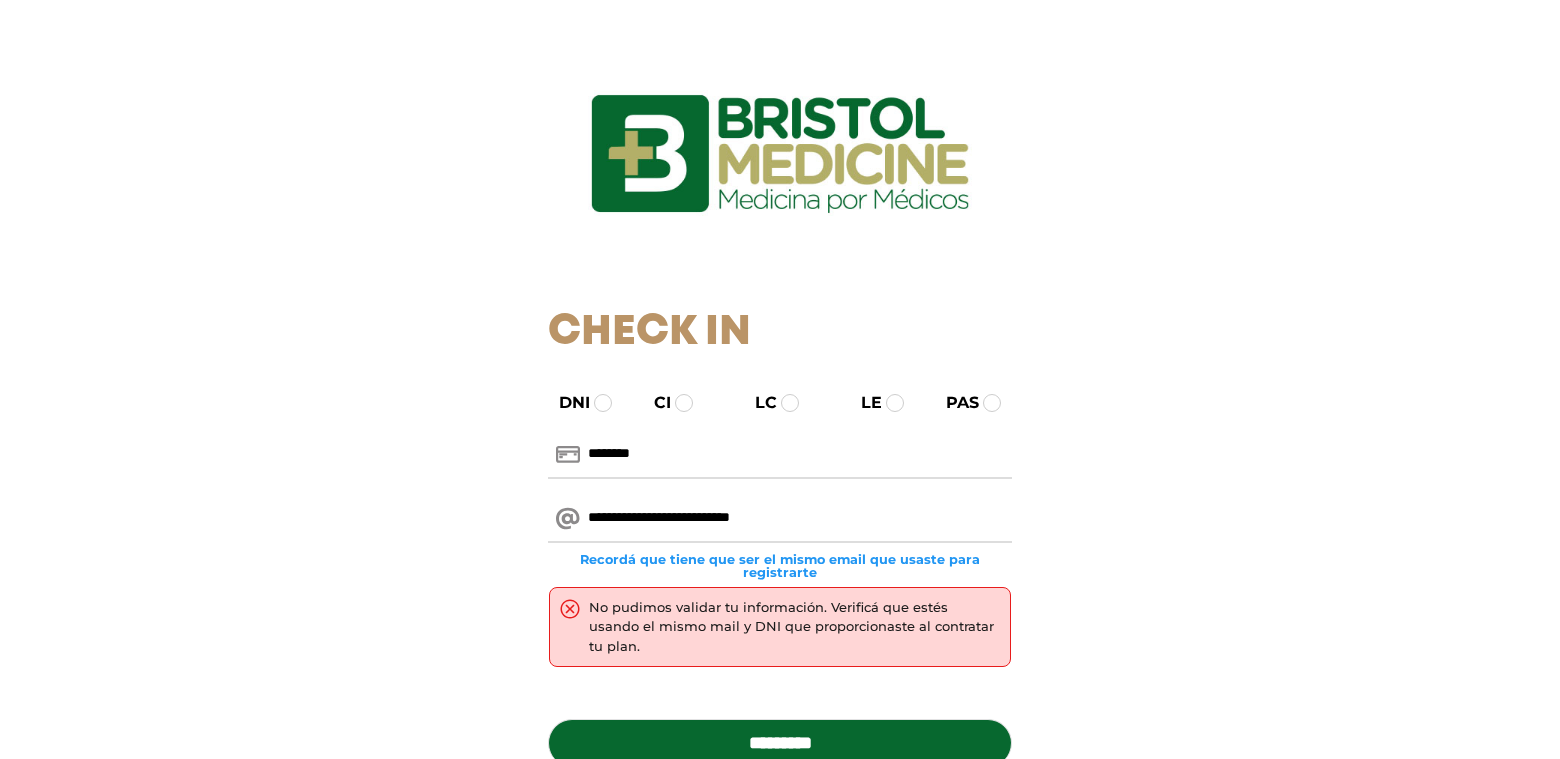 scroll, scrollTop: 0, scrollLeft: 0, axis: both 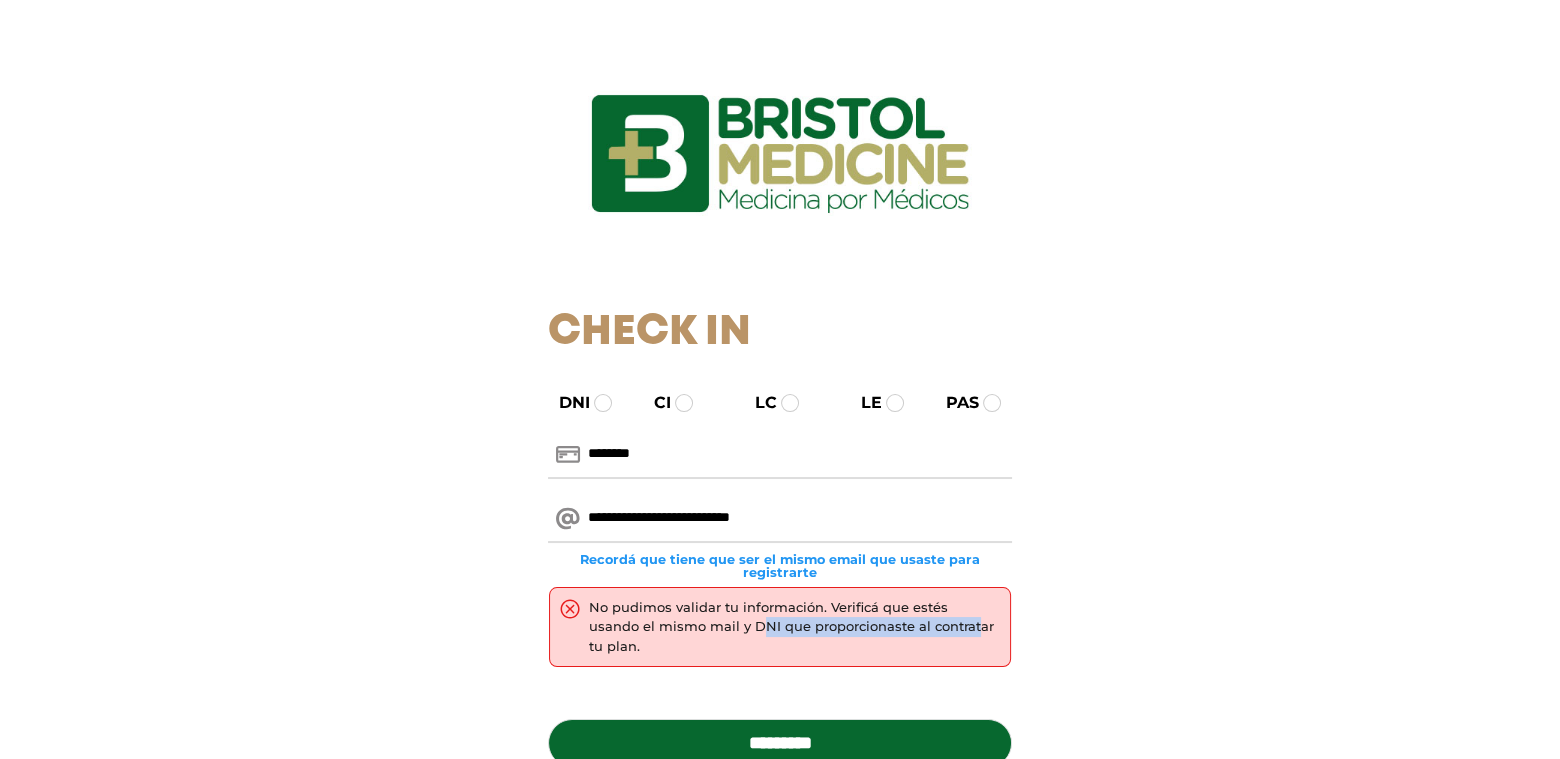drag, startPoint x: 677, startPoint y: 568, endPoint x: 900, endPoint y: 603, distance: 225.72993 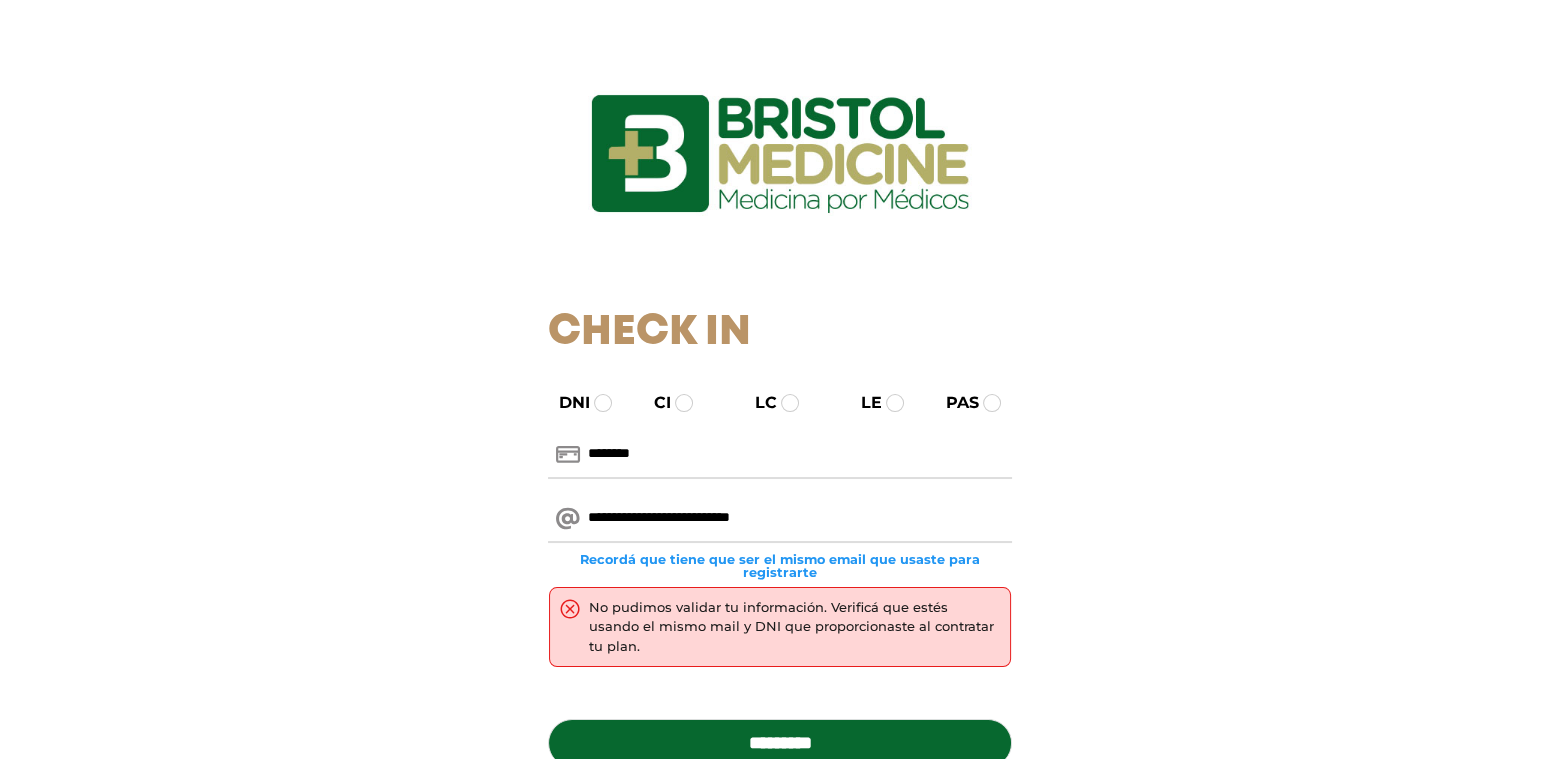 click on "No pudimos validar tu información. Verificá que estés usando el mismo mail y DNI que proporcionaste al contratar tu plan." at bounding box center (780, 637) 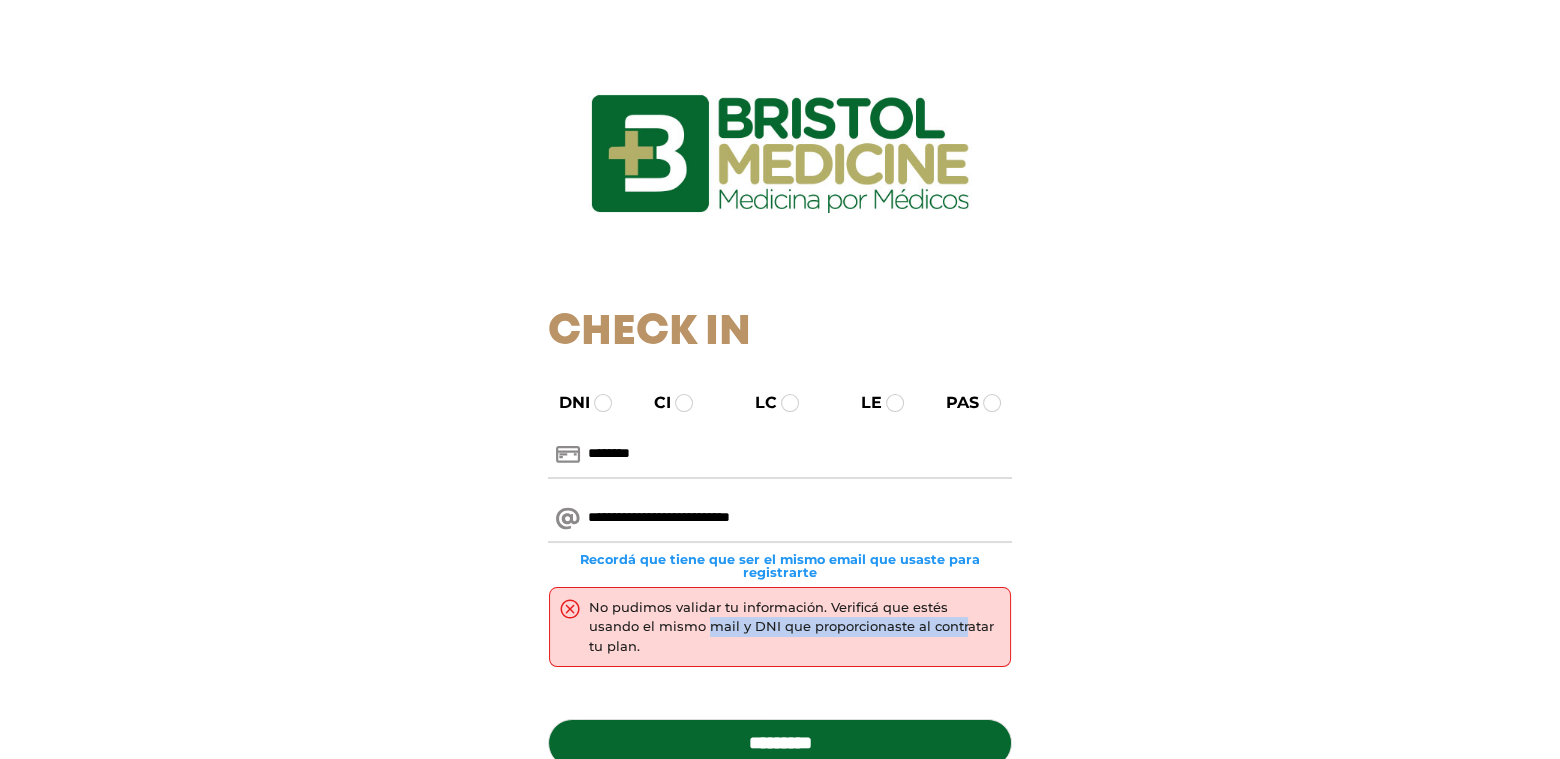 drag, startPoint x: 627, startPoint y: 574, endPoint x: 881, endPoint y: 602, distance: 255.53865 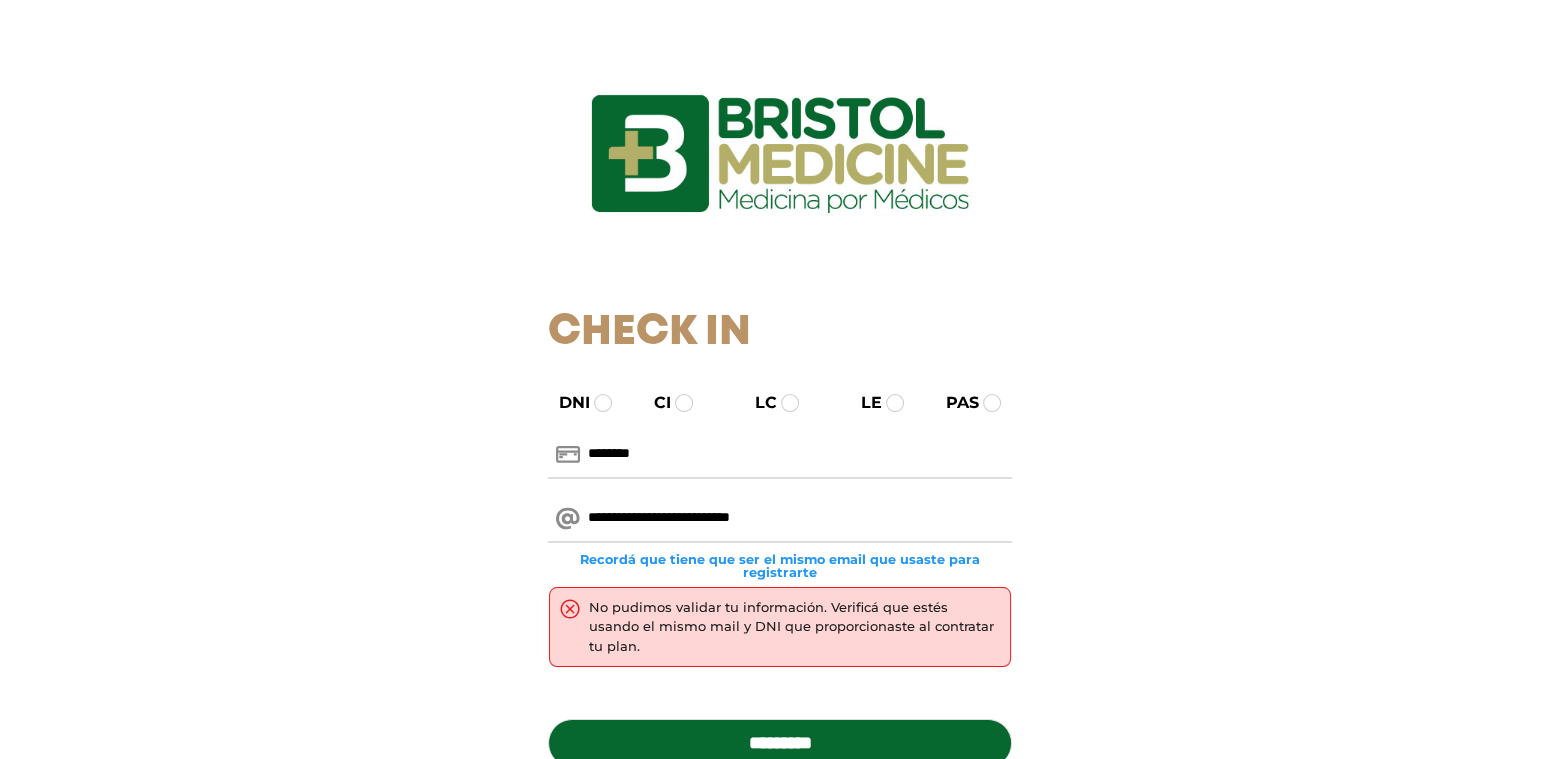 click on "No pudimos validar tu información. Verificá que estés usando el mismo mail y DNI que proporcionaste al contratar tu plan." at bounding box center [780, 637] 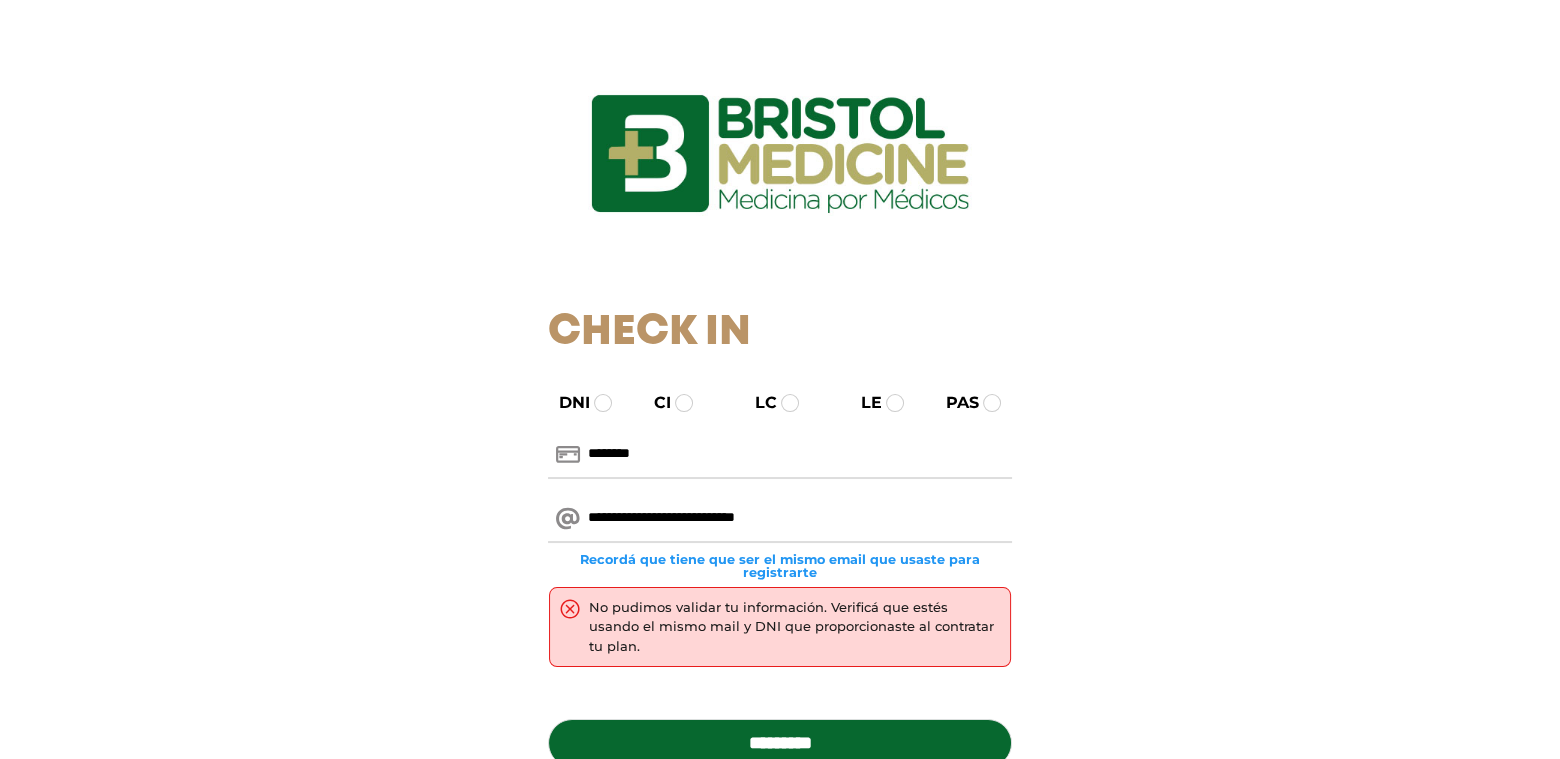 type on "**********" 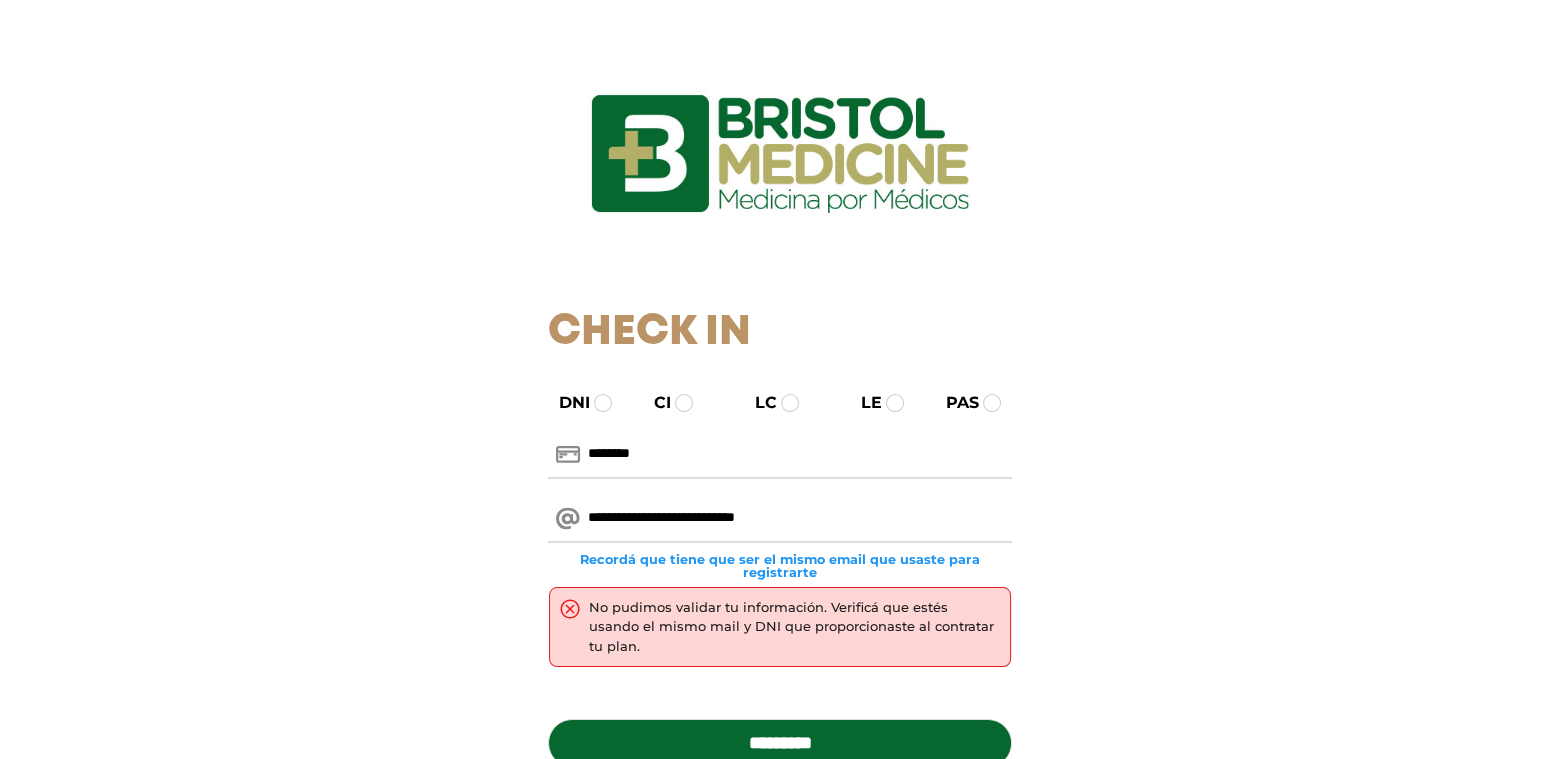 click on "*********" at bounding box center [780, 743] 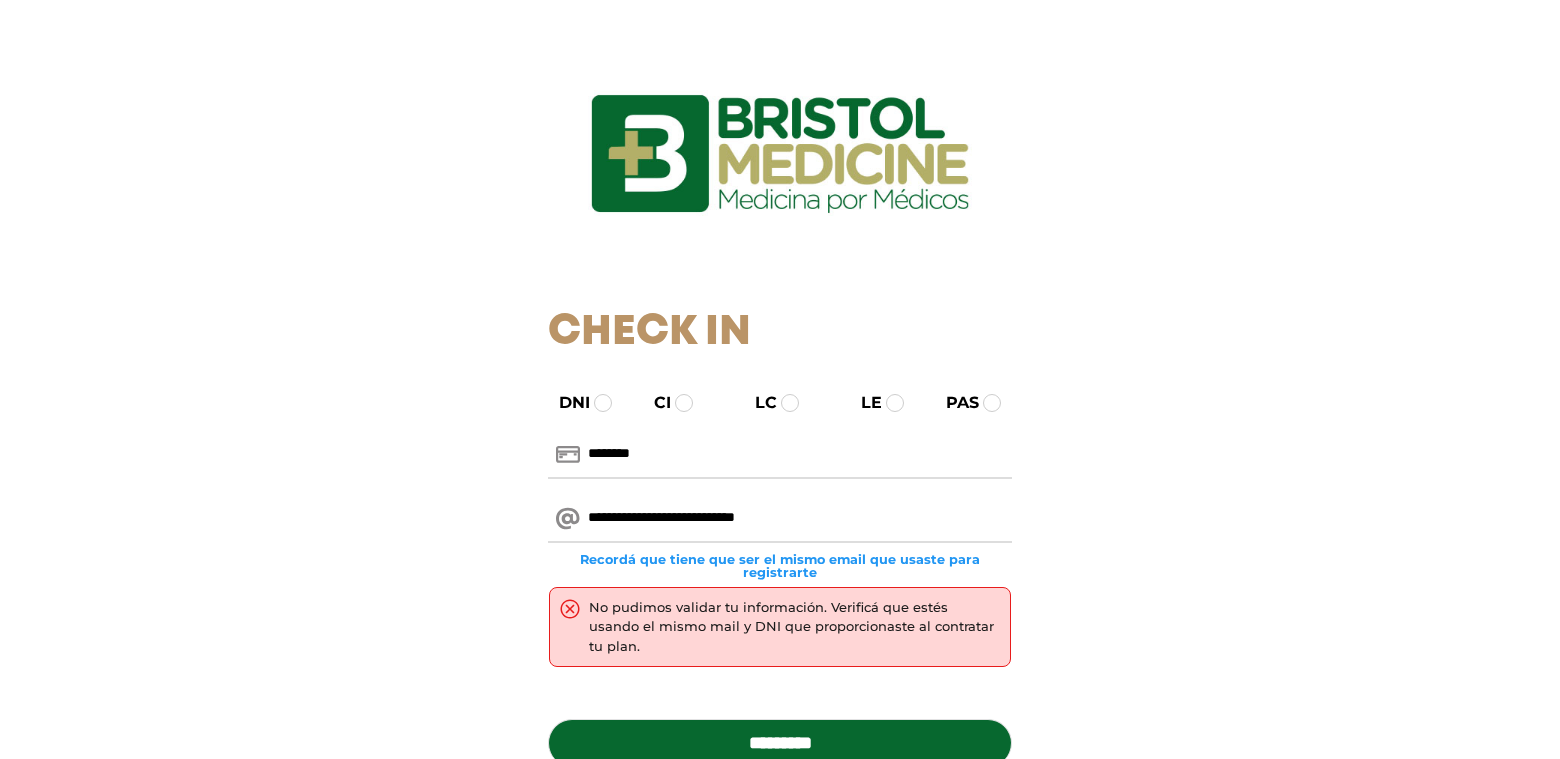 scroll, scrollTop: 0, scrollLeft: 0, axis: both 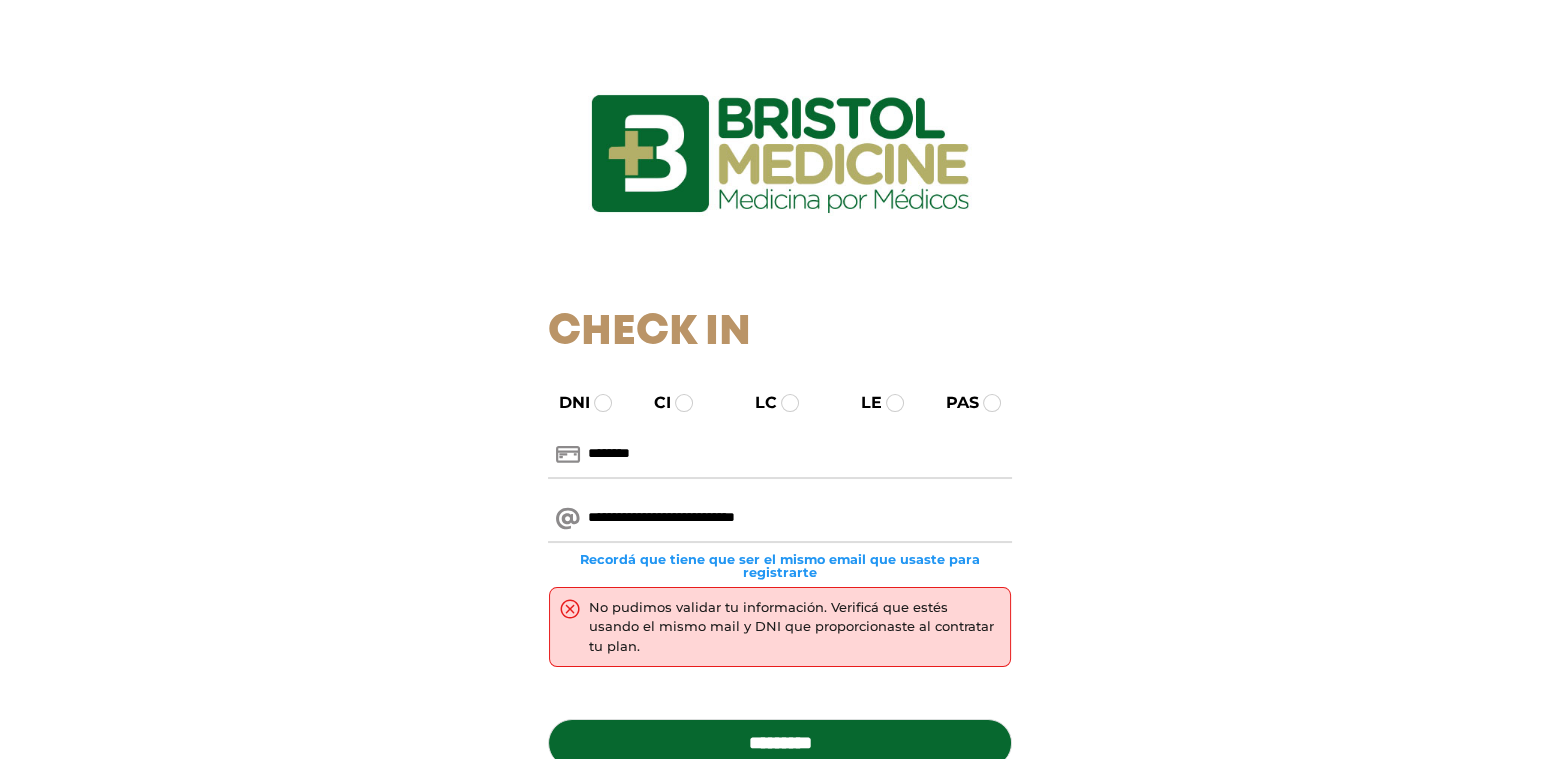 drag, startPoint x: 669, startPoint y: 432, endPoint x: 560, endPoint y: 420, distance: 109.65856 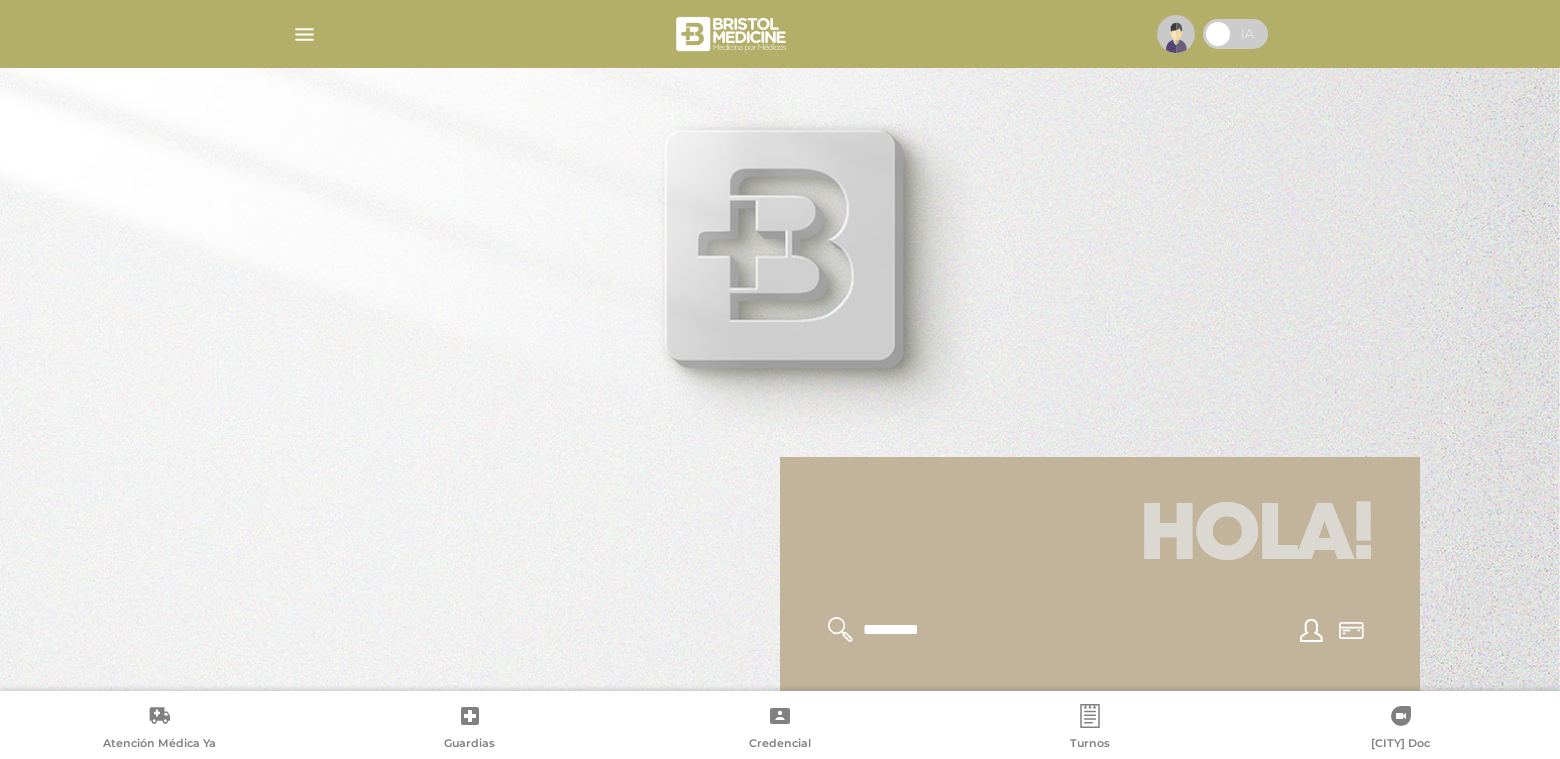 scroll, scrollTop: 0, scrollLeft: 0, axis: both 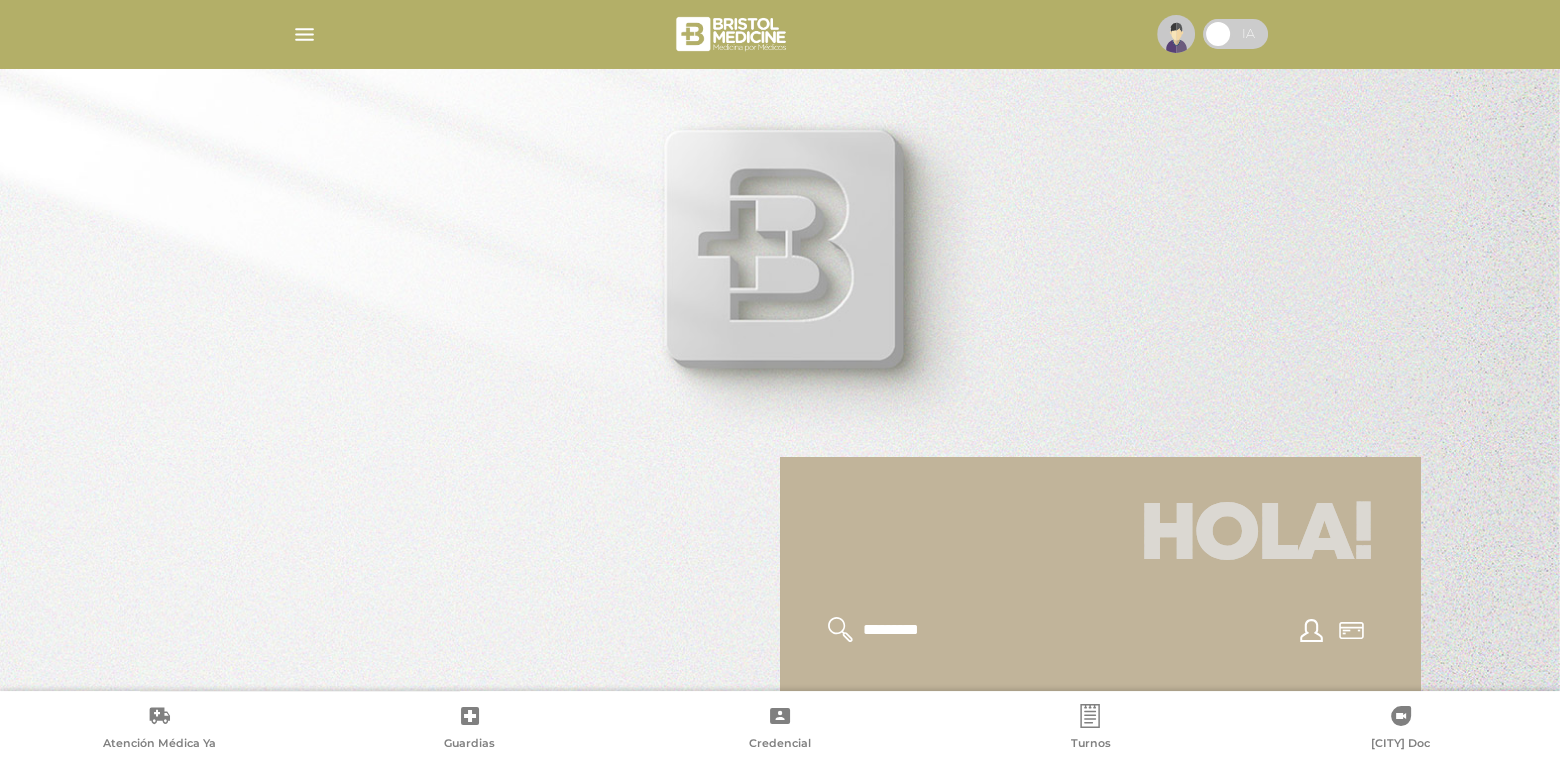 click at bounding box center [304, 34] 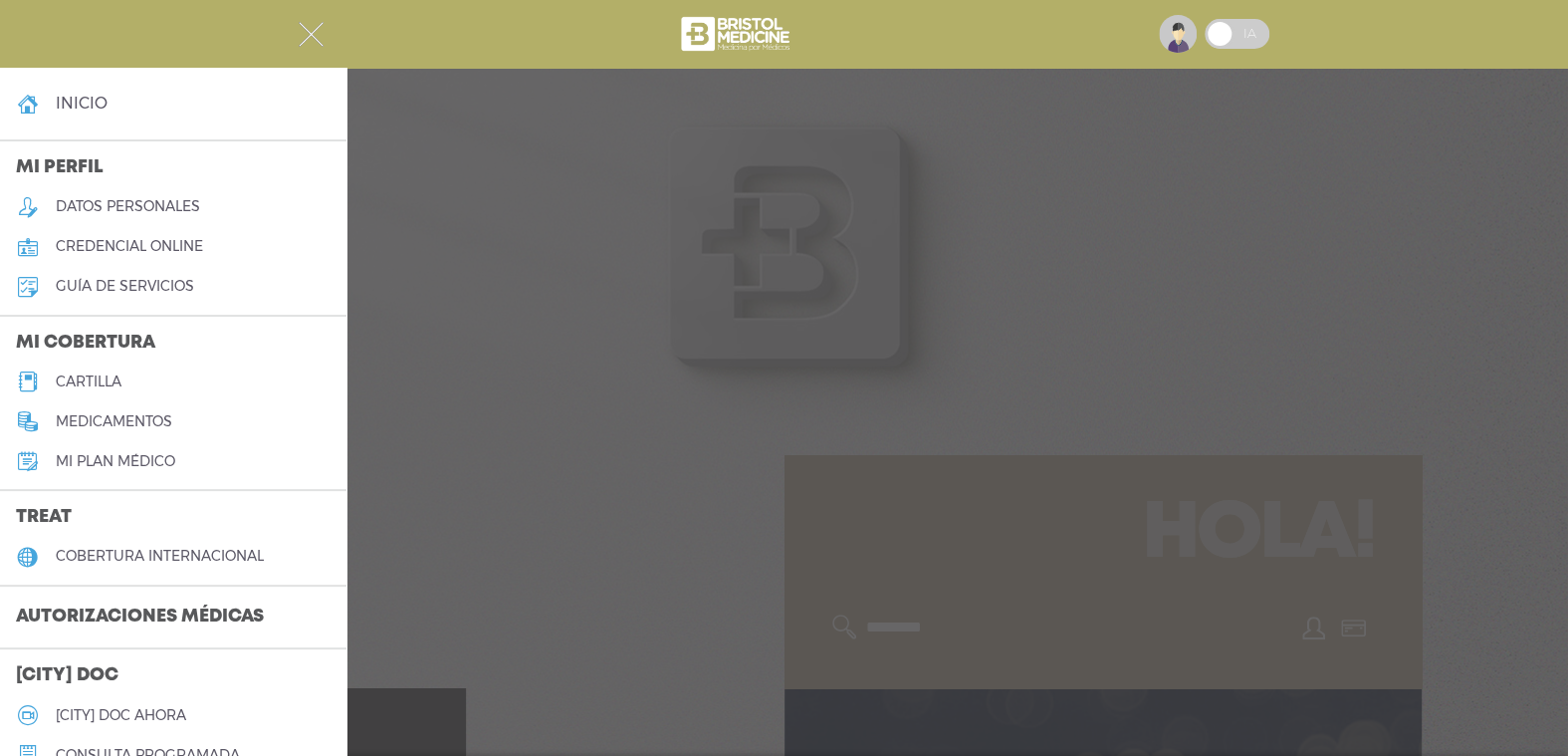click on "credencial online" at bounding box center (129, 246) 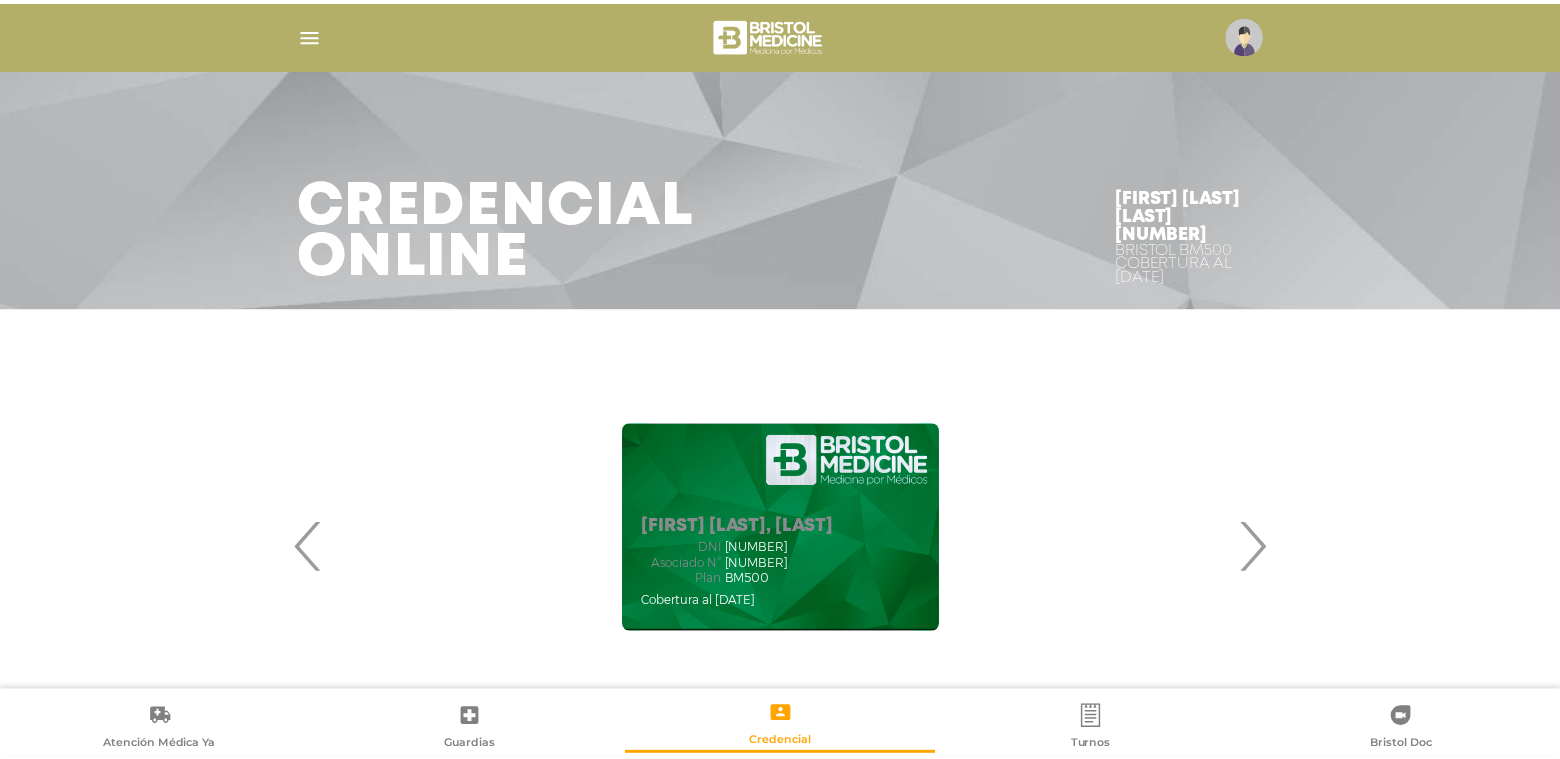 scroll, scrollTop: 0, scrollLeft: 0, axis: both 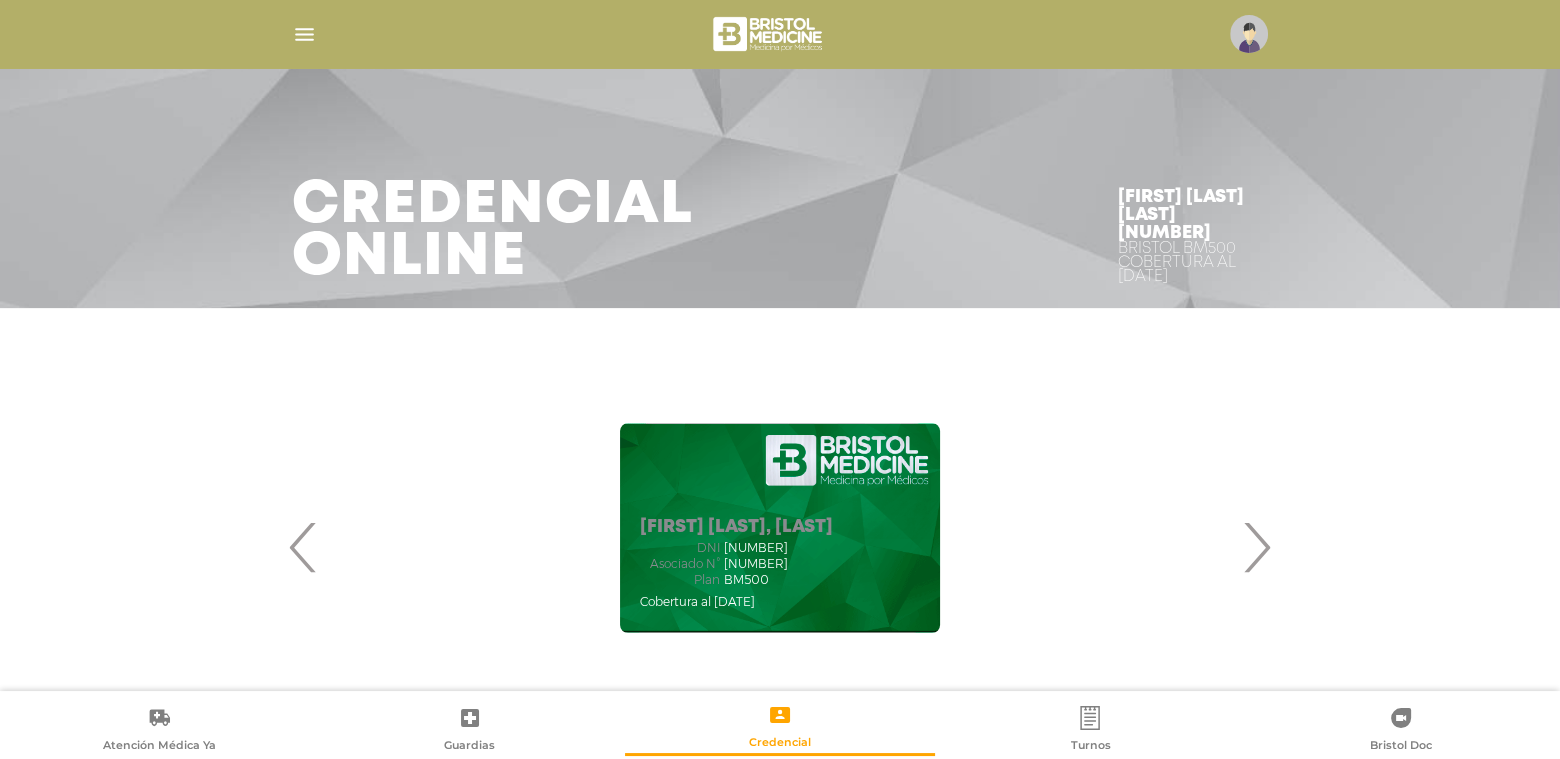 click on "›" at bounding box center [1256, 547] 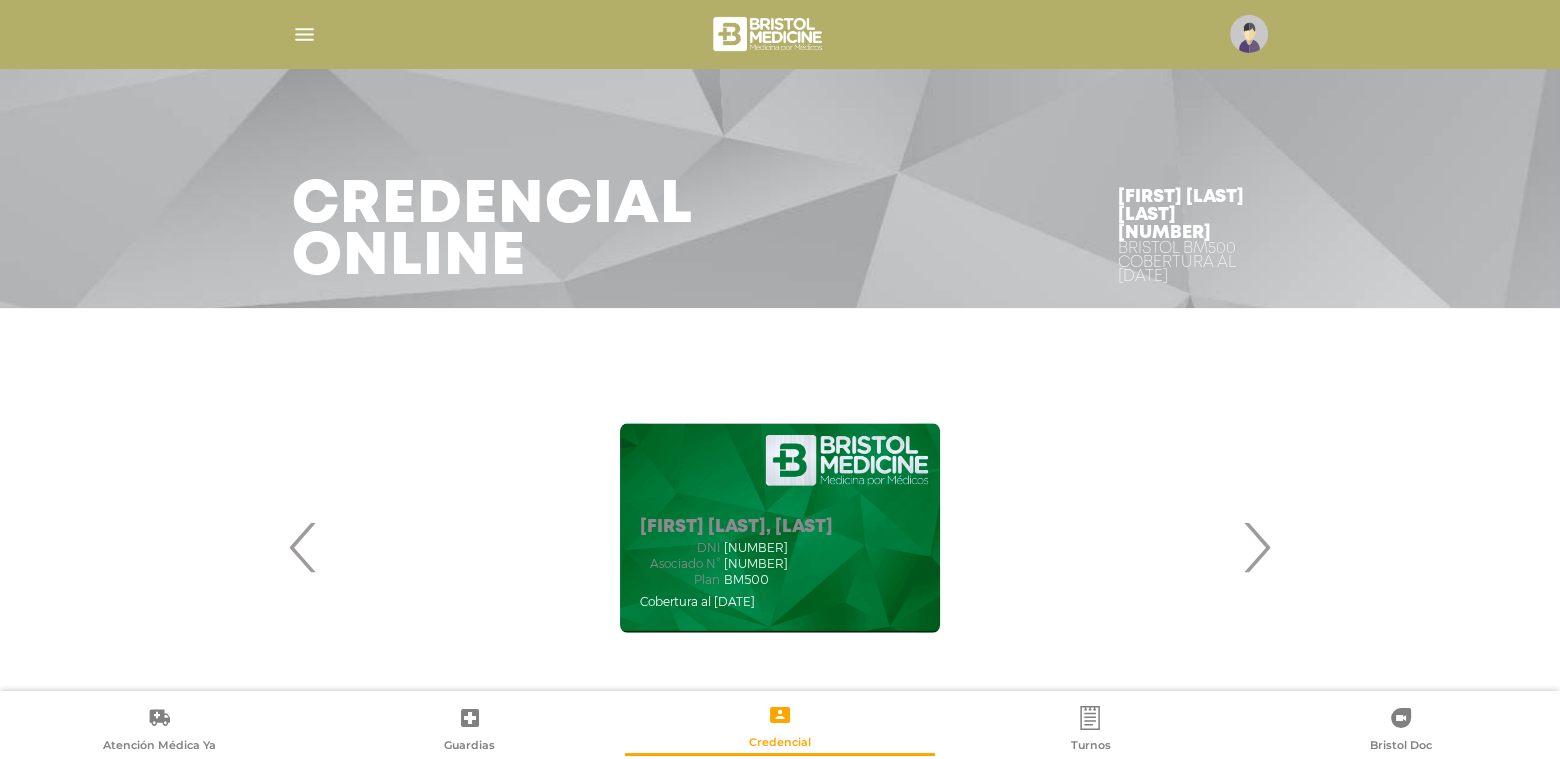 click on "›" at bounding box center (1256, 547) 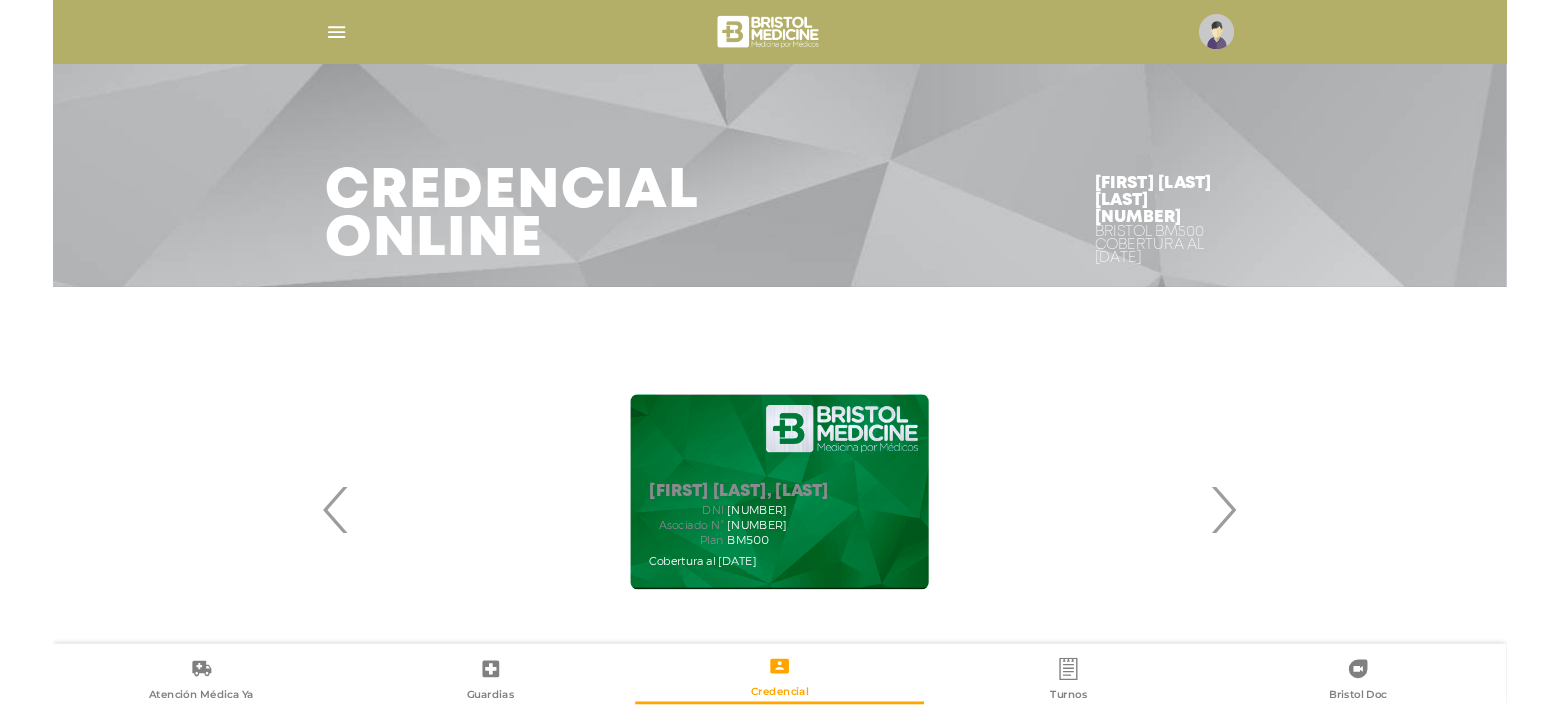 scroll, scrollTop: 349, scrollLeft: 0, axis: vertical 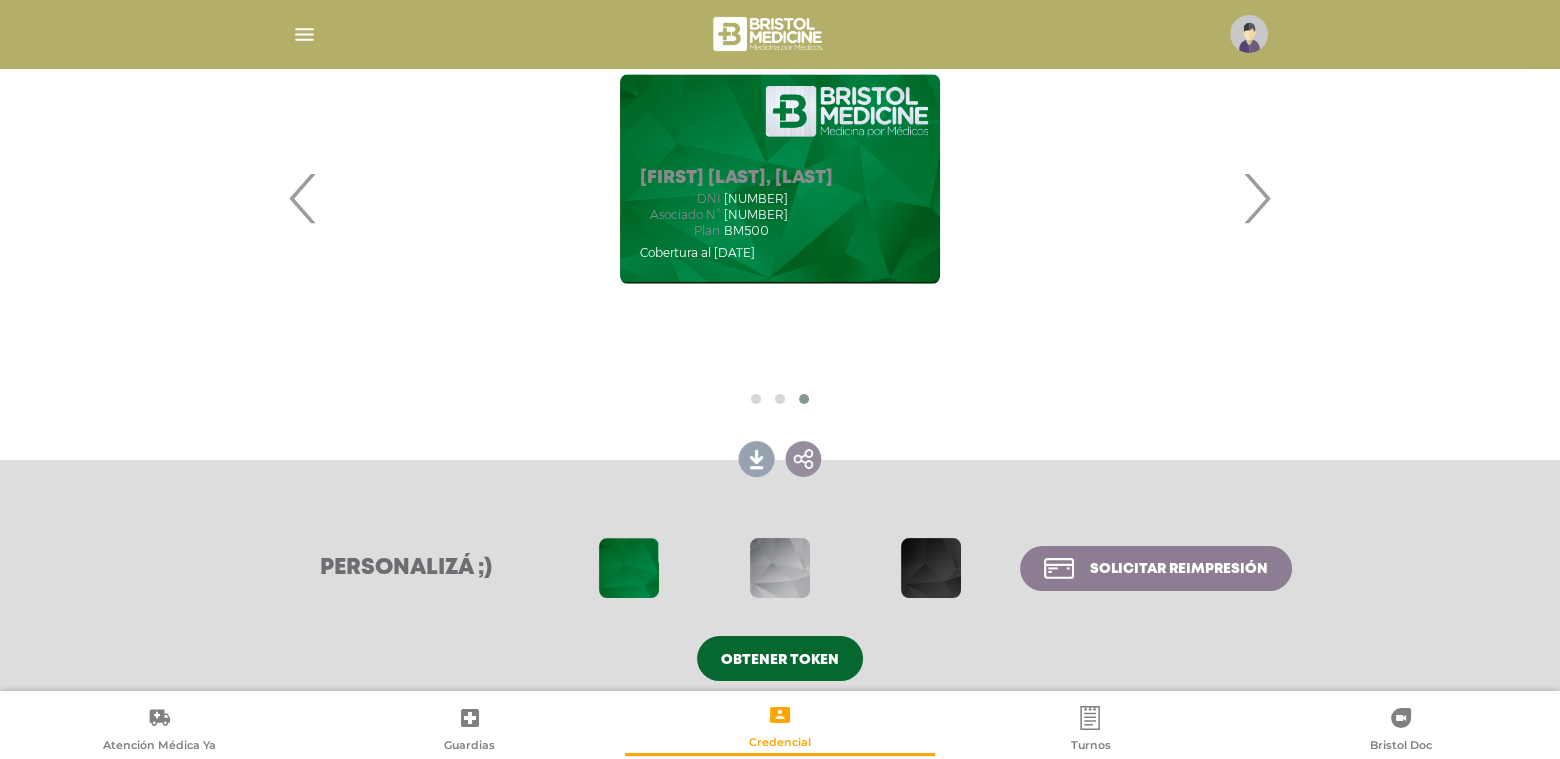 drag, startPoint x: 1029, startPoint y: 335, endPoint x: 1027, endPoint y: 283, distance: 52.03845 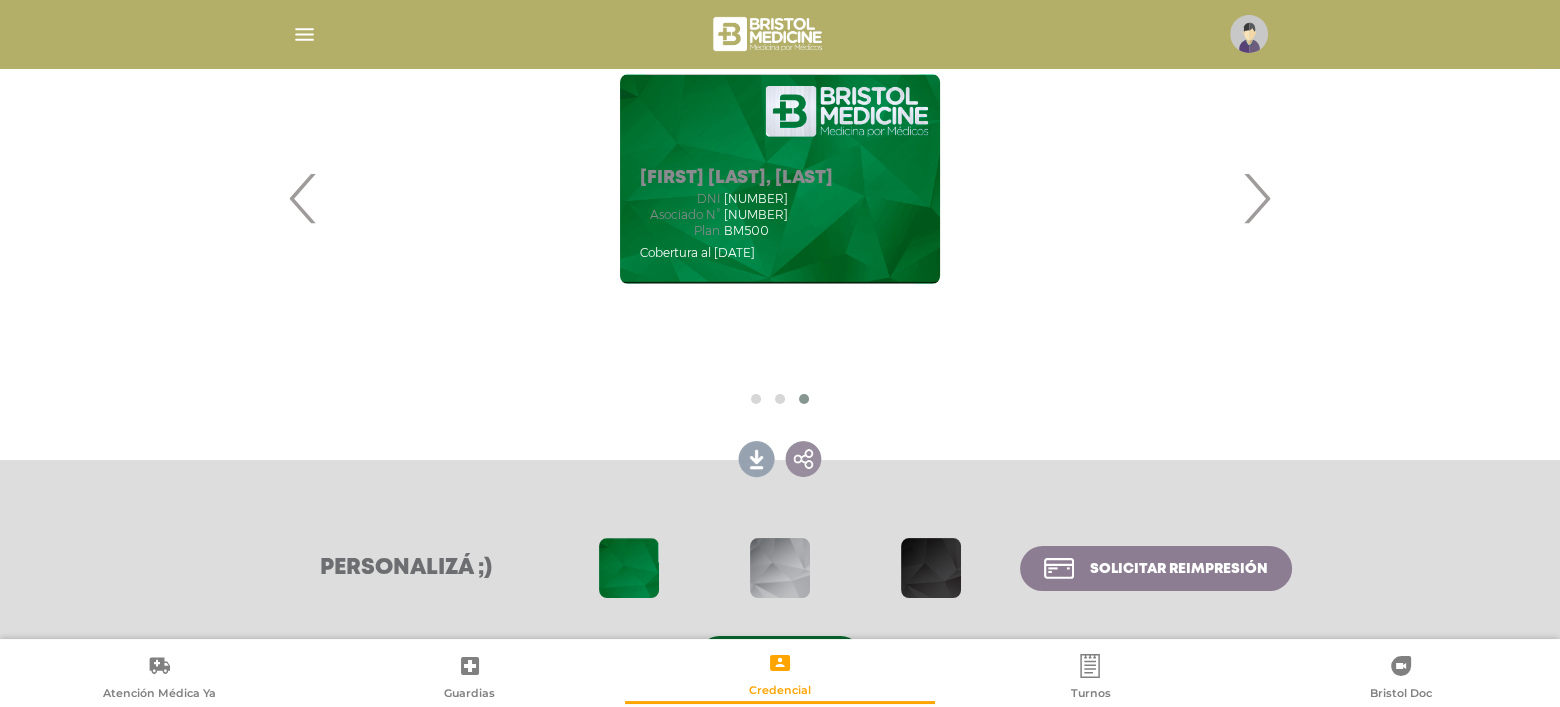 click at bounding box center [780, 568] 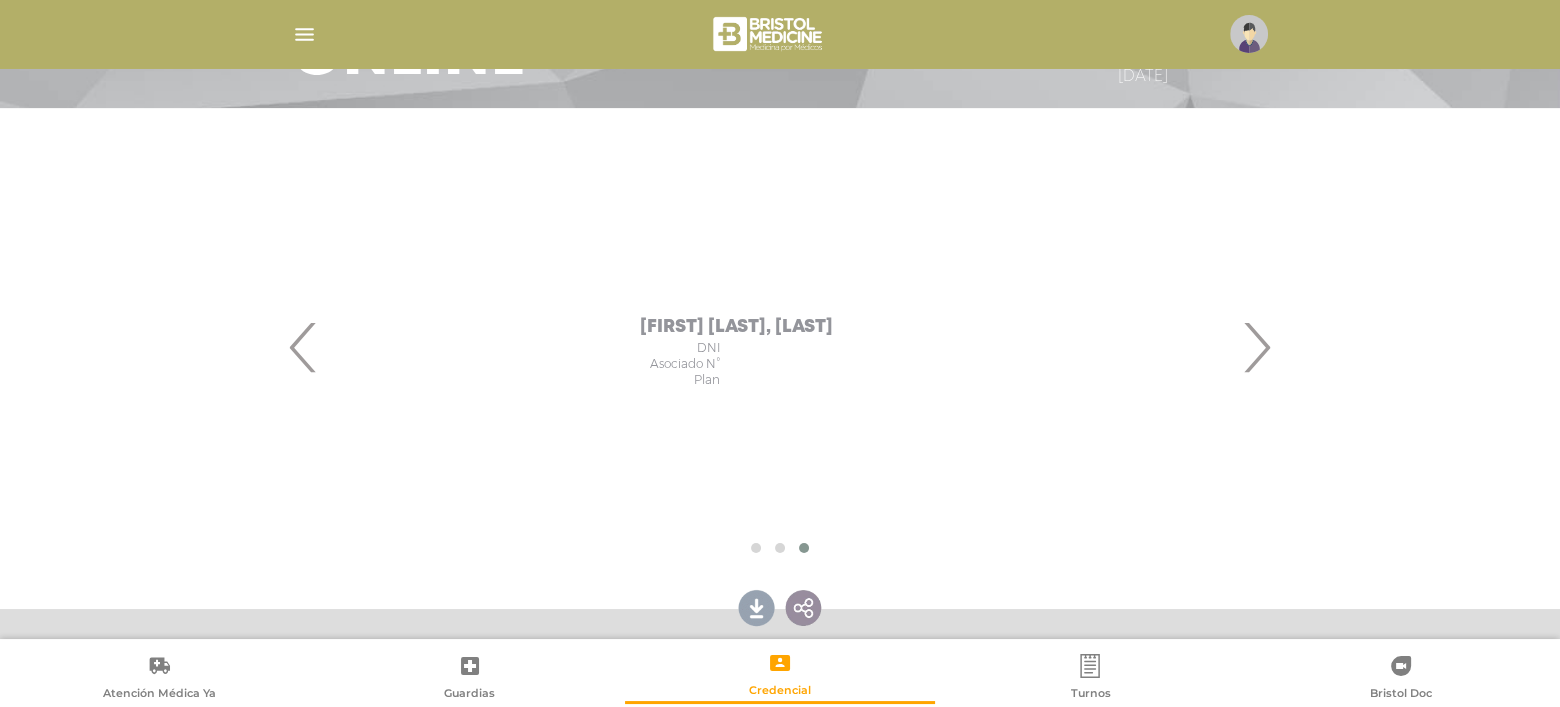 scroll, scrollTop: 100, scrollLeft: 0, axis: vertical 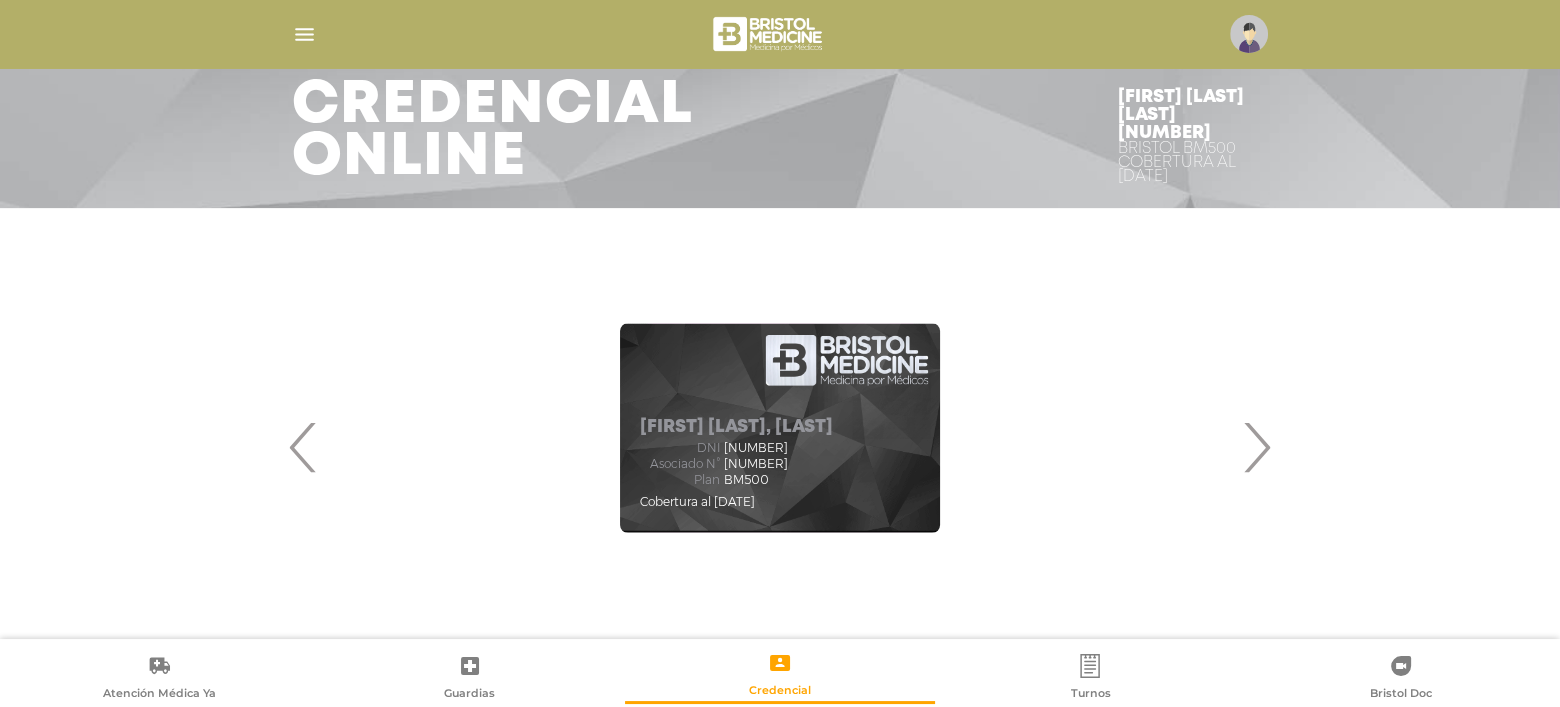 click at bounding box center (780, 34) 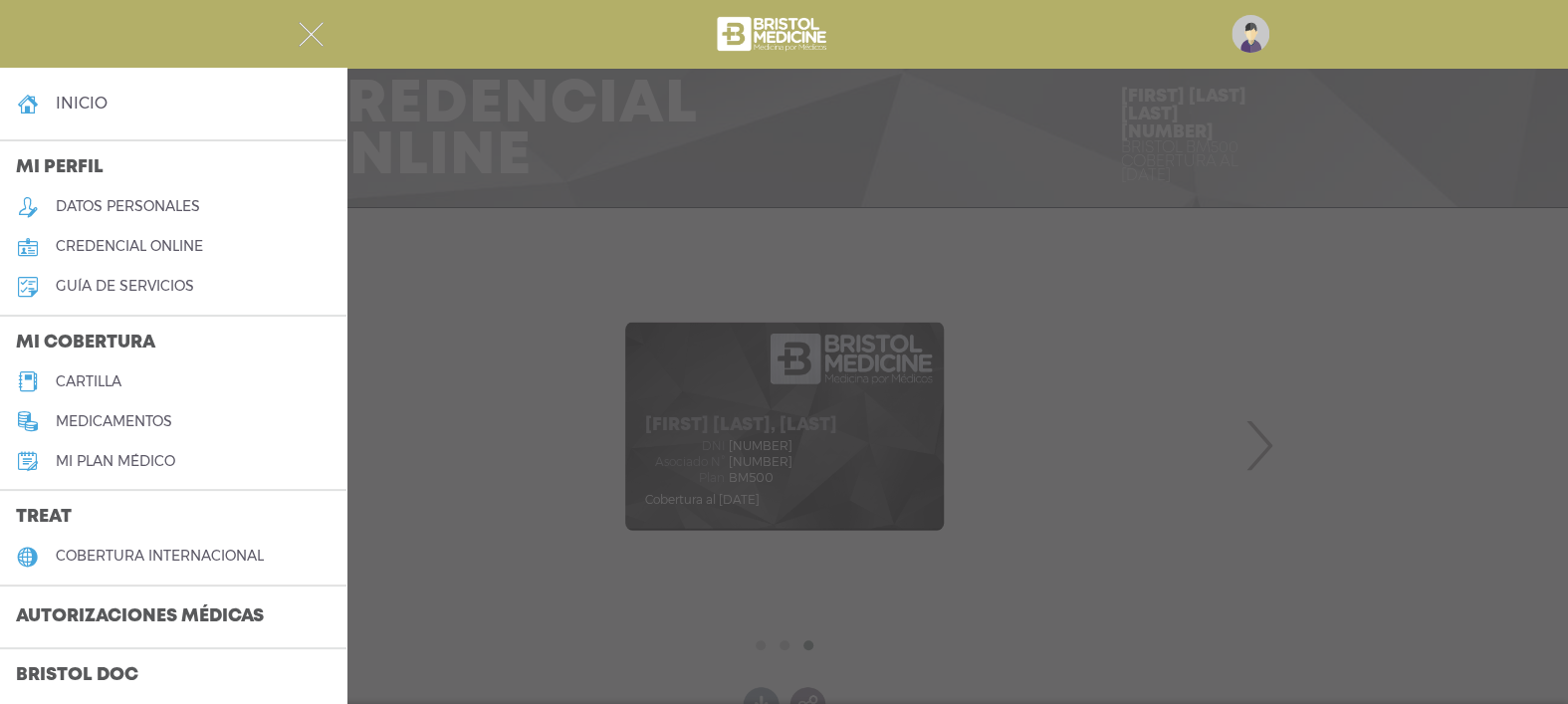 click on "cartilla" at bounding box center (89, 381) 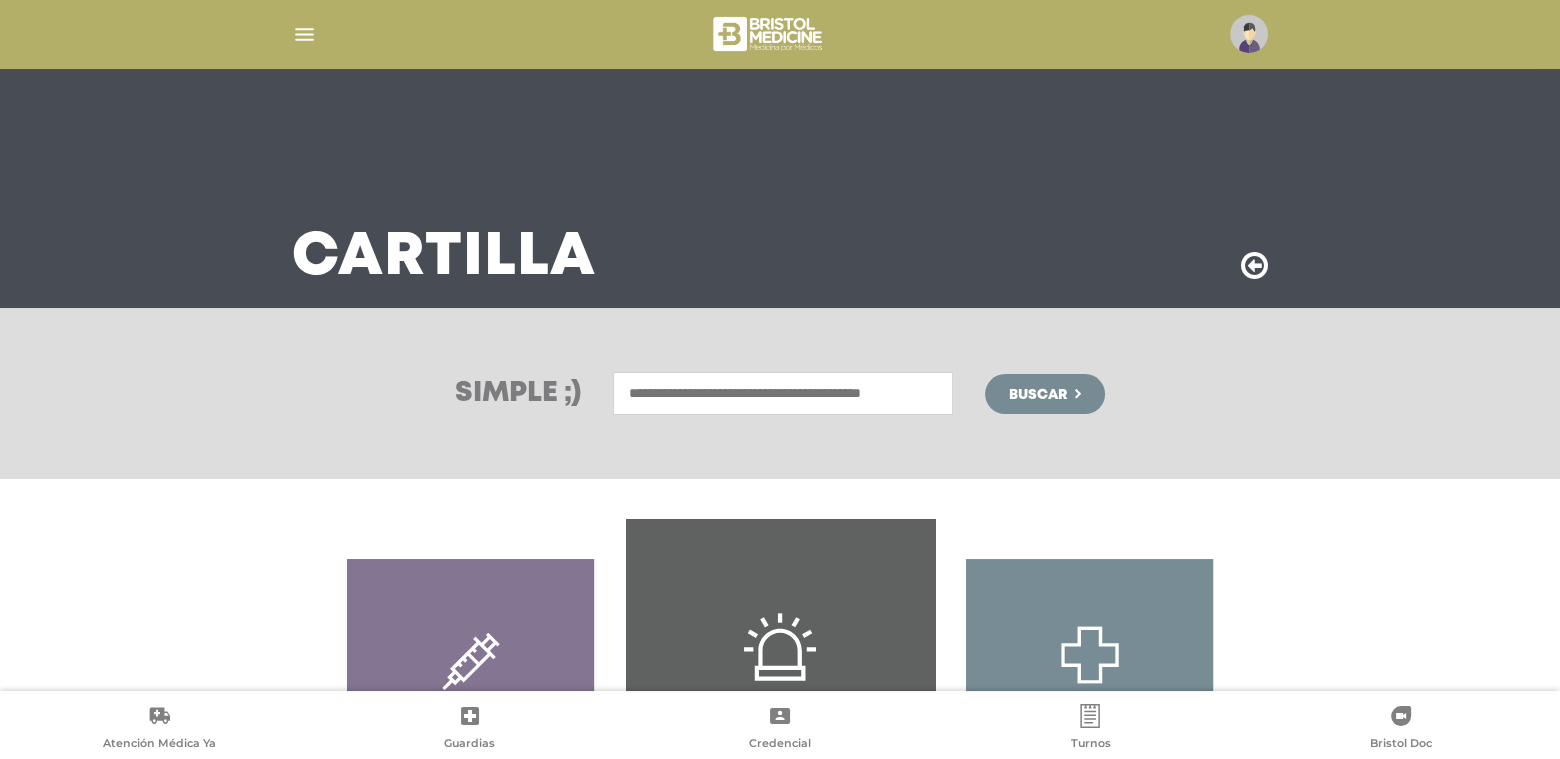 scroll, scrollTop: 267, scrollLeft: 0, axis: vertical 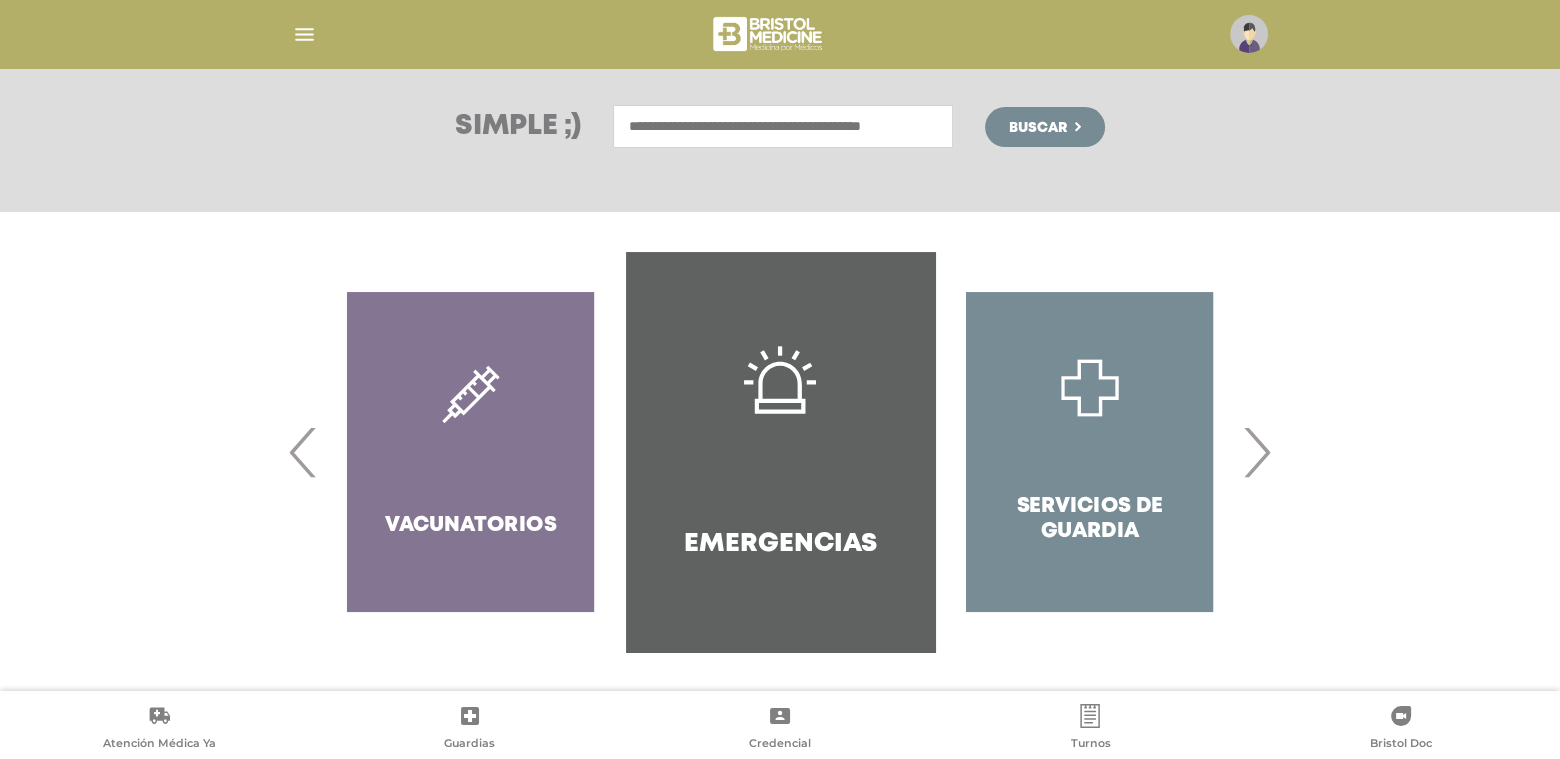 click at bounding box center [783, 126] 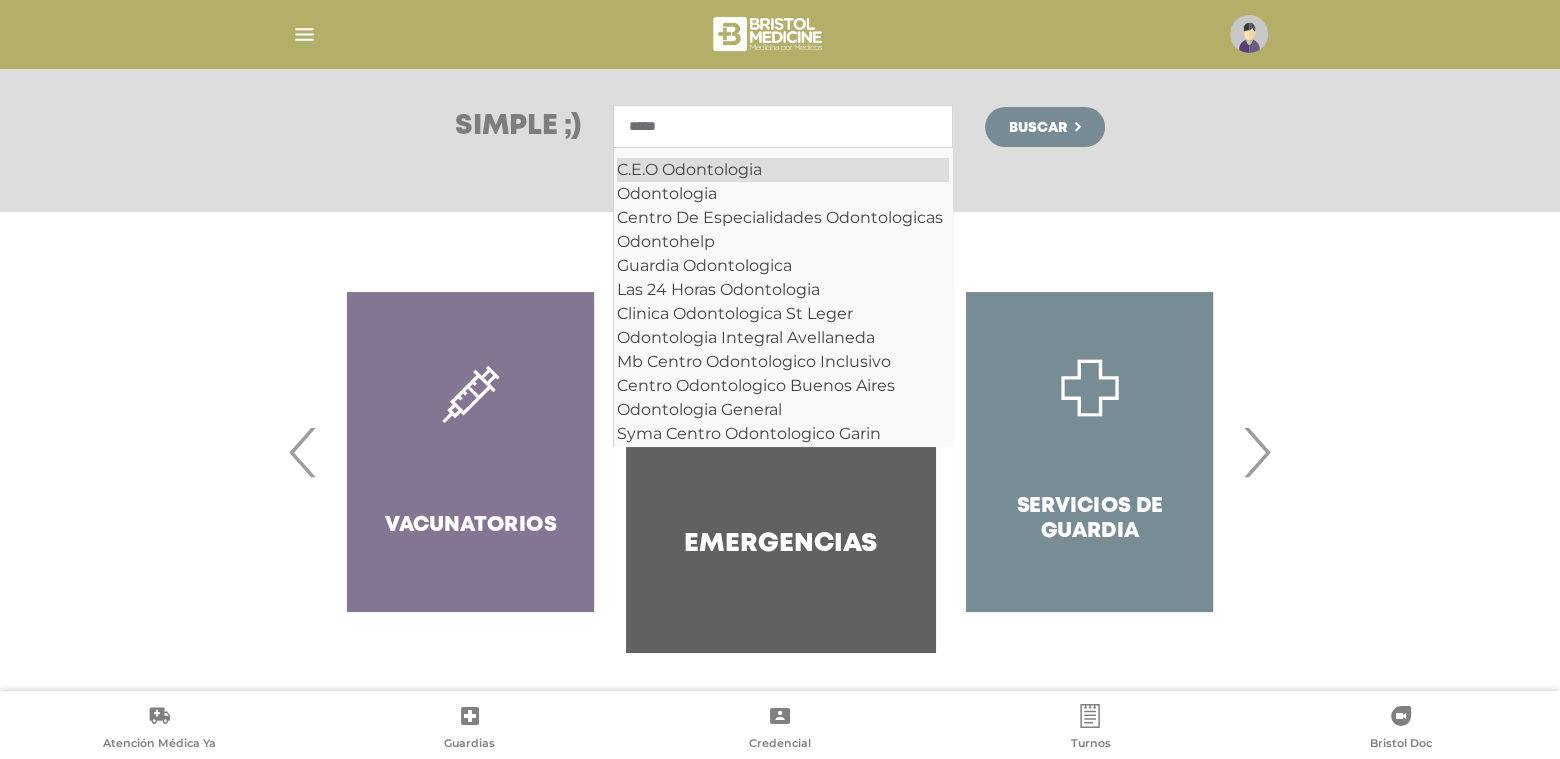 click on "C.E.O Odontologia" at bounding box center [783, 170] 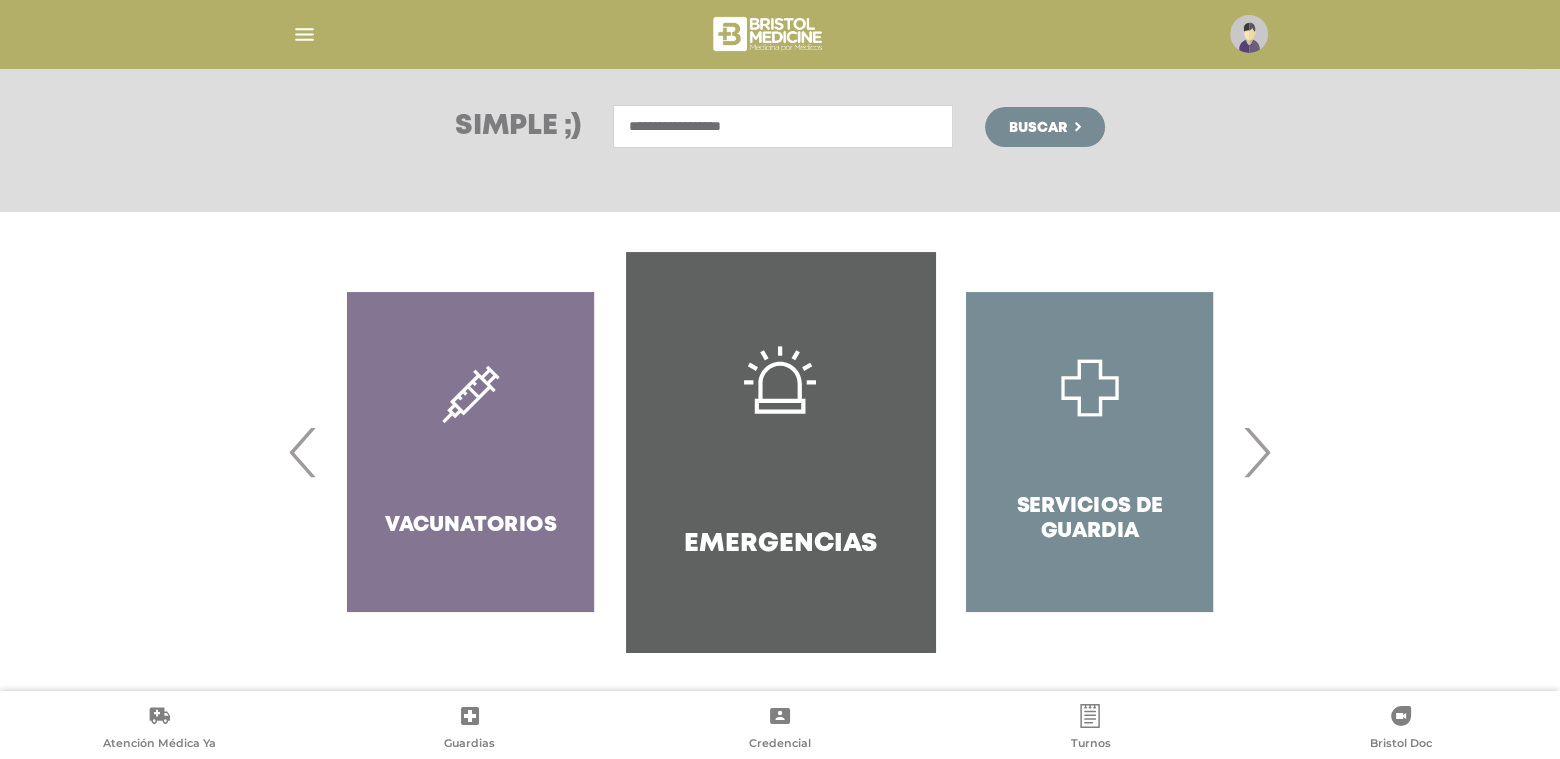 type on "**********" 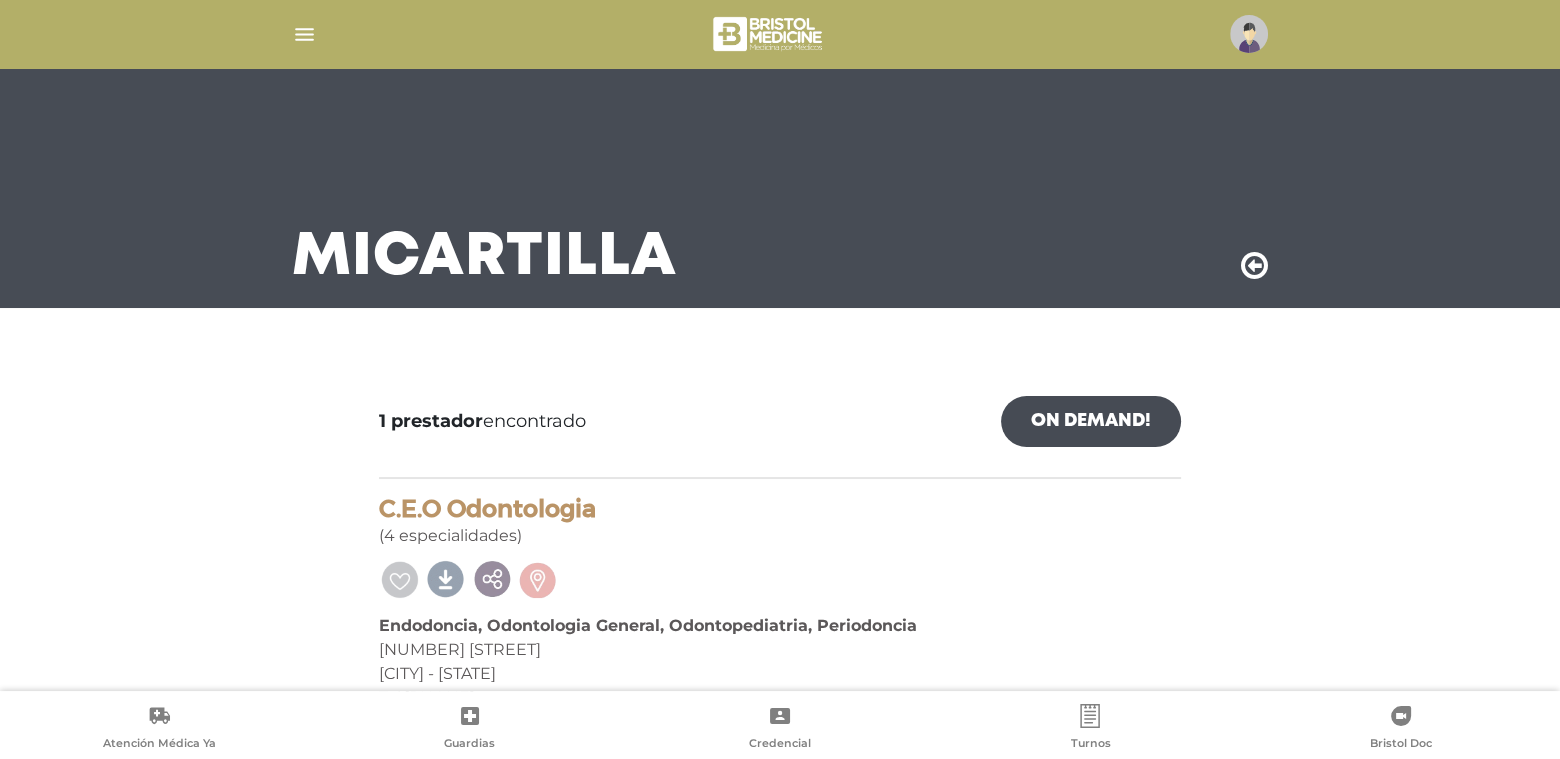 scroll, scrollTop: 7, scrollLeft: 0, axis: vertical 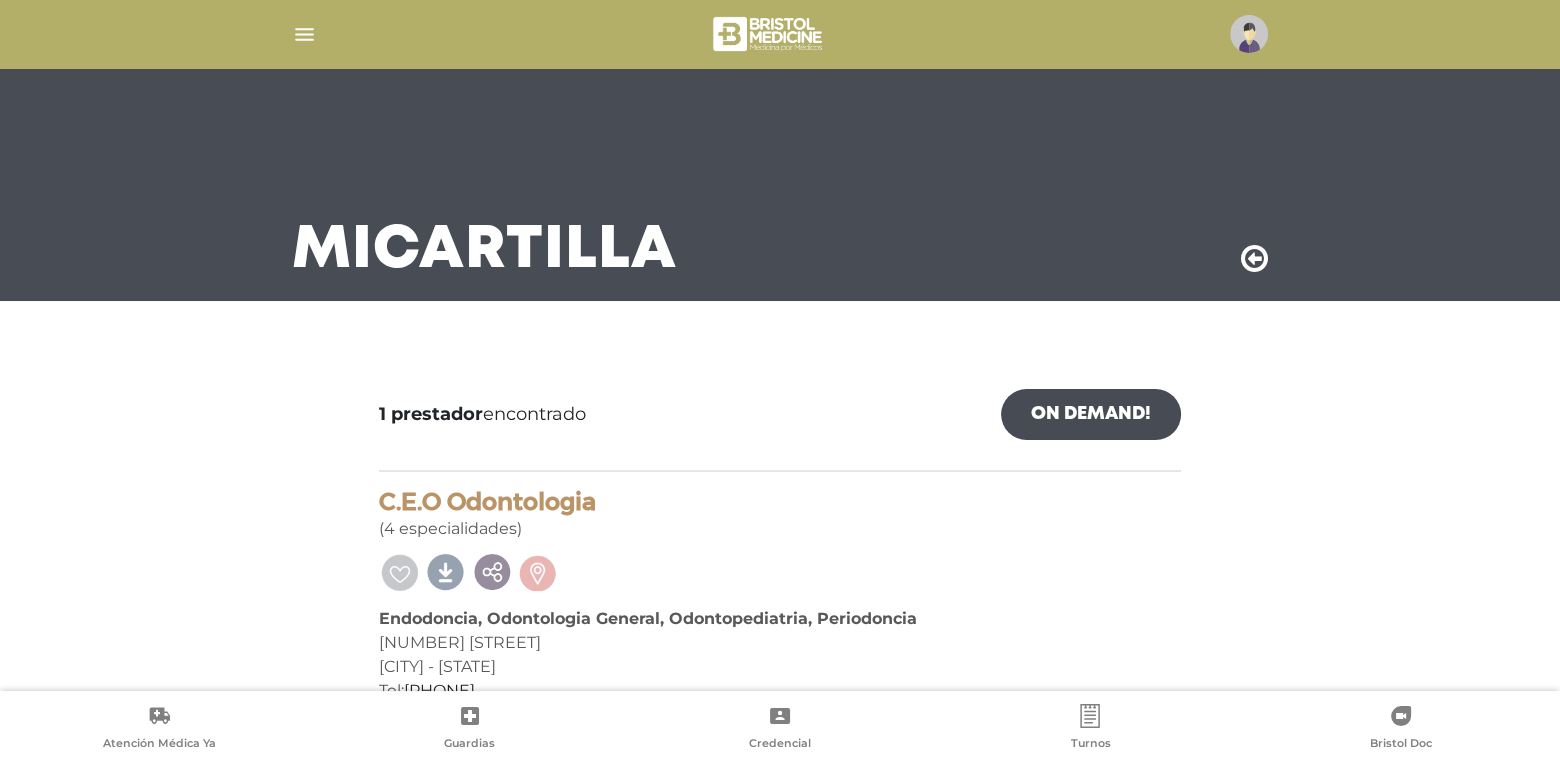 drag, startPoint x: 375, startPoint y: 474, endPoint x: 553, endPoint y: 475, distance: 178.0028 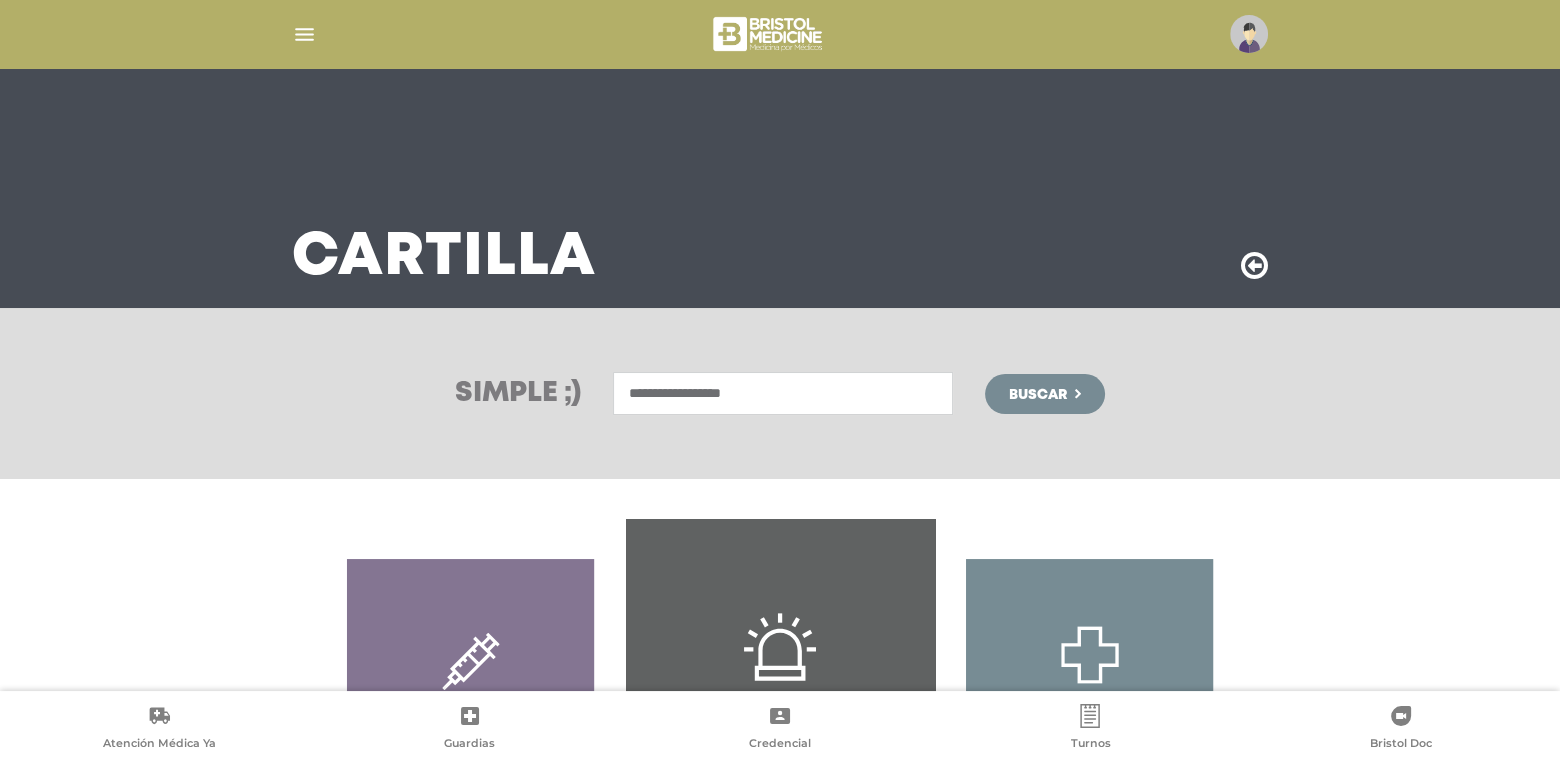 scroll, scrollTop: 200, scrollLeft: 0, axis: vertical 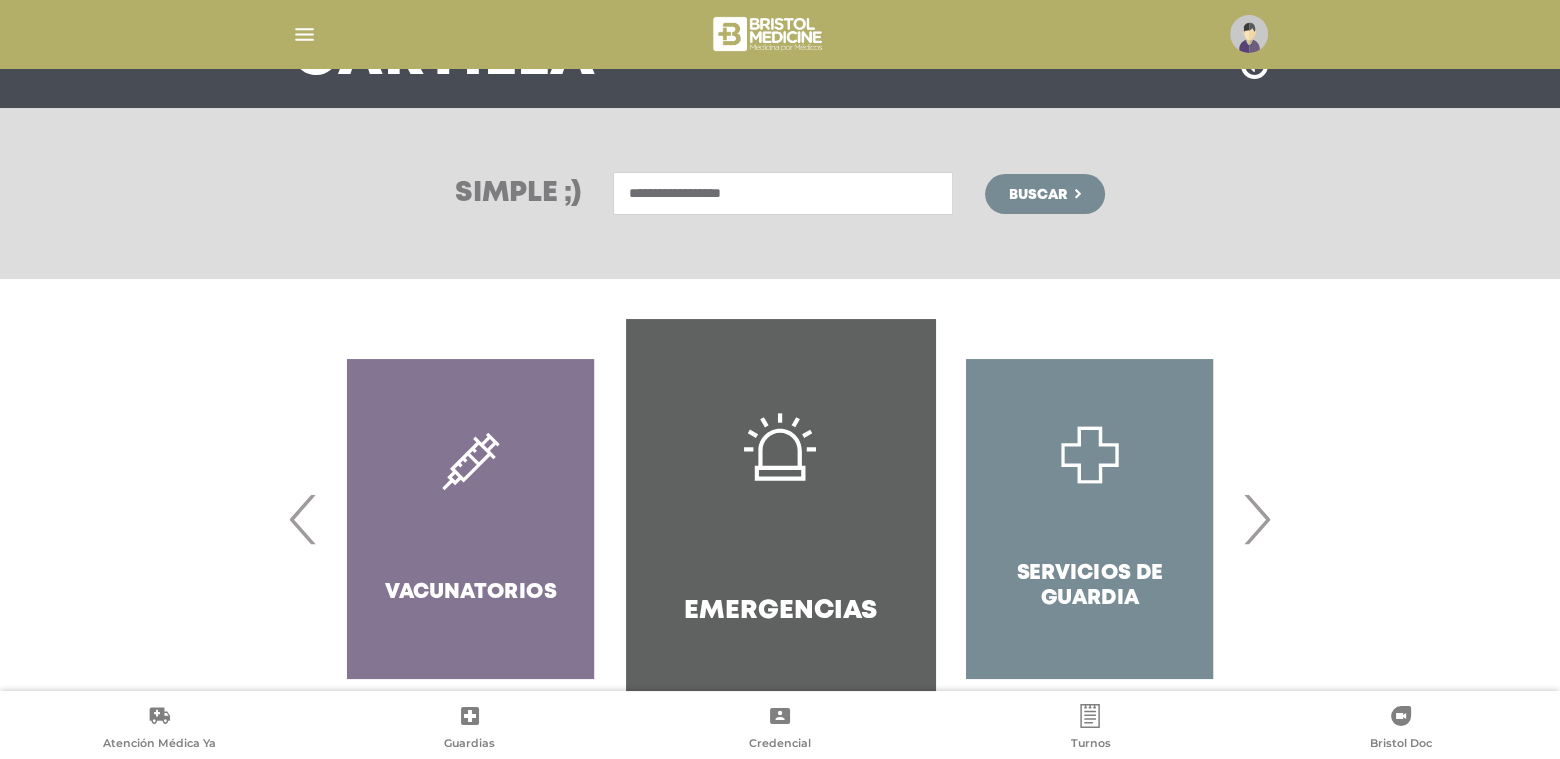click on "**********" at bounding box center (783, 193) 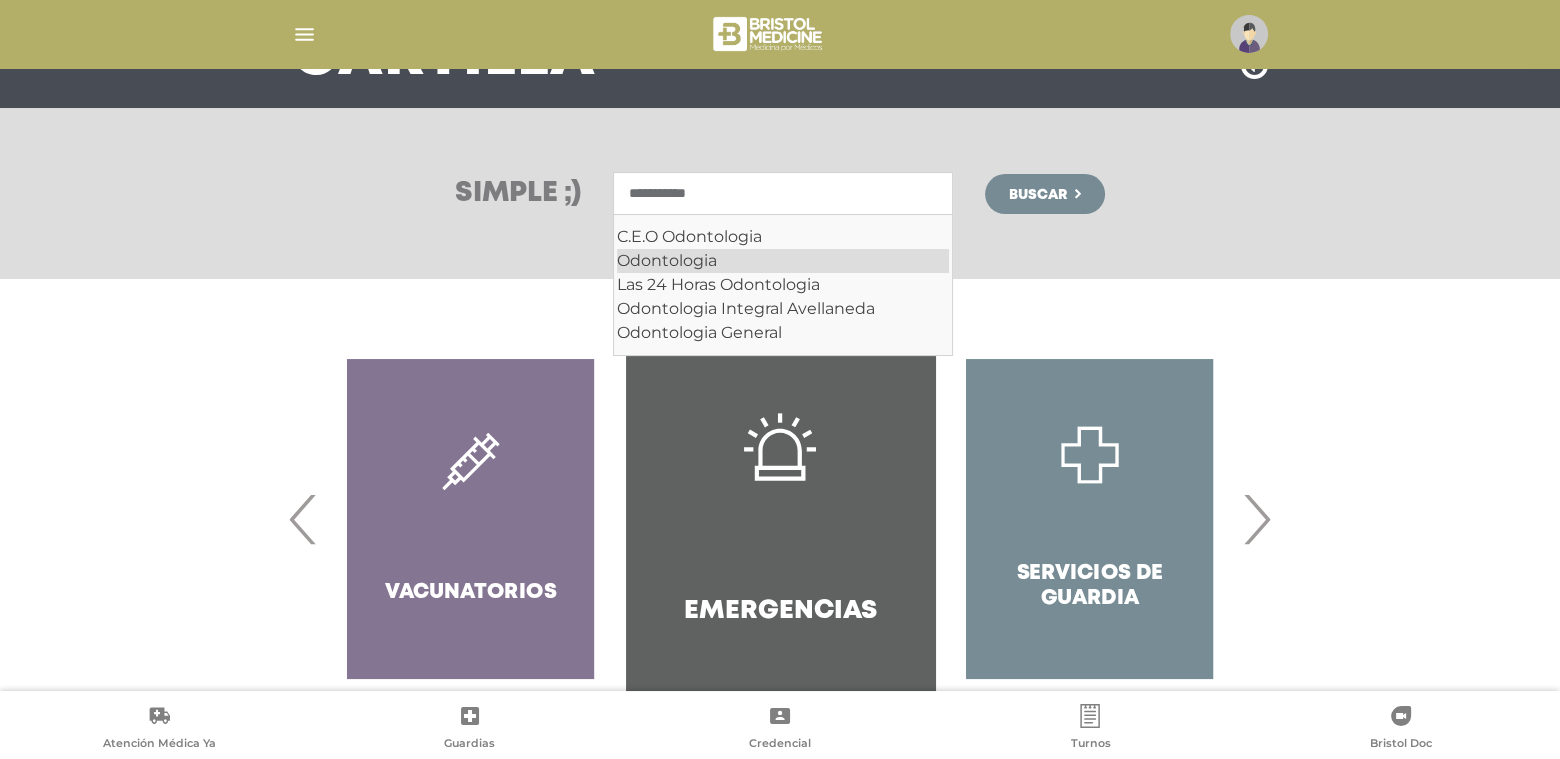 click on "Odontologia" at bounding box center [783, 261] 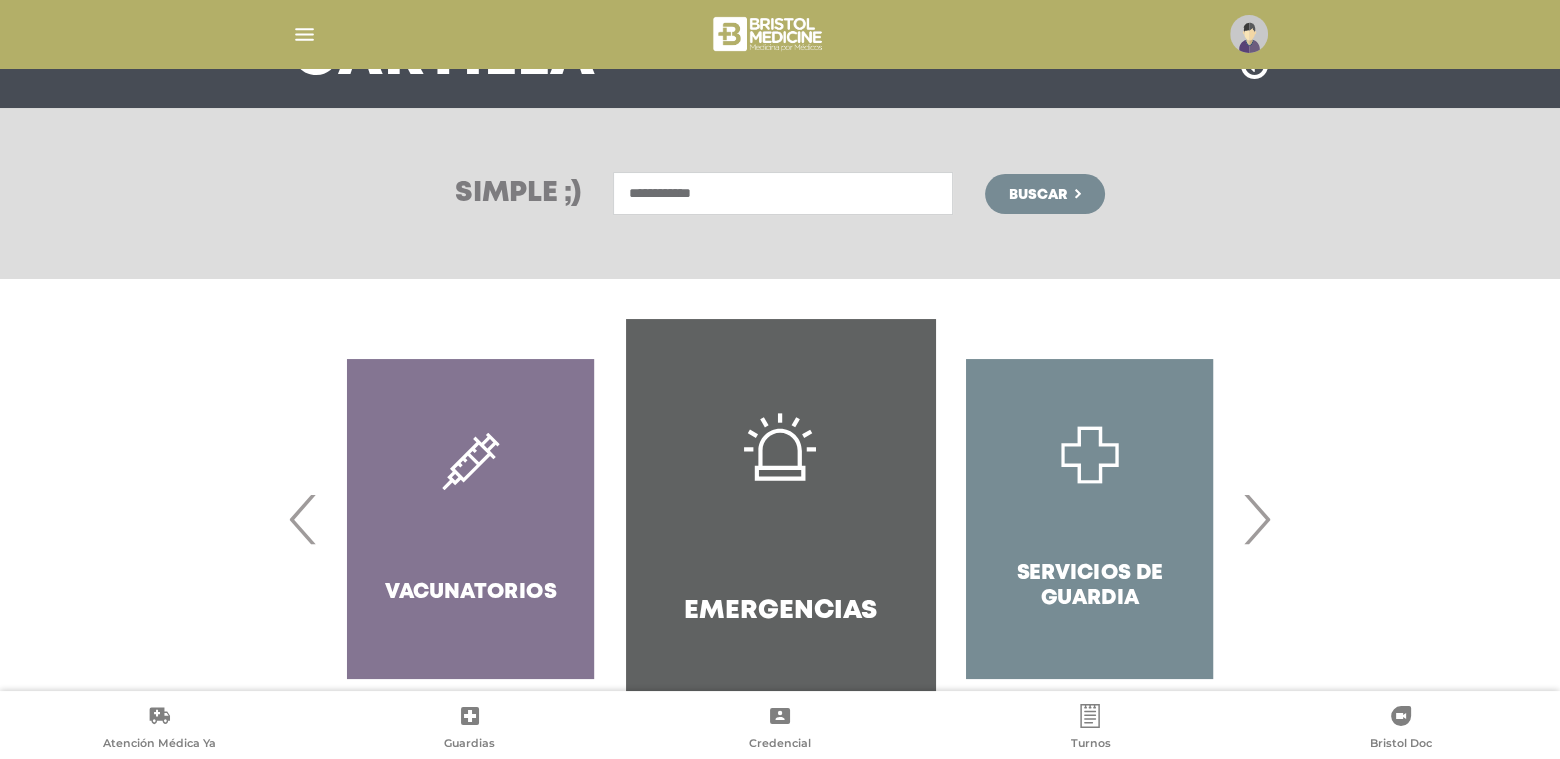 type on "**********" 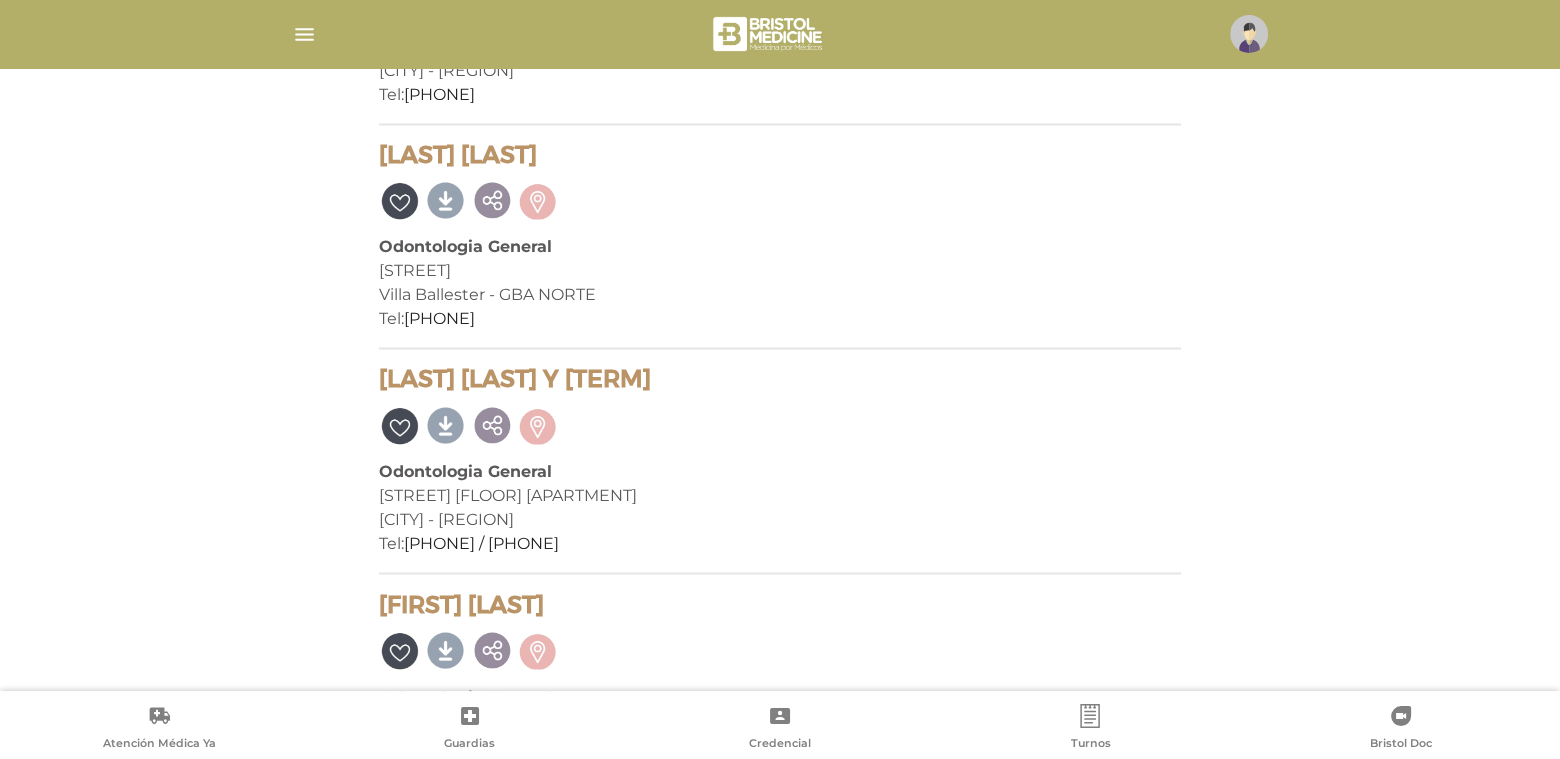 scroll, scrollTop: 4700, scrollLeft: 0, axis: vertical 